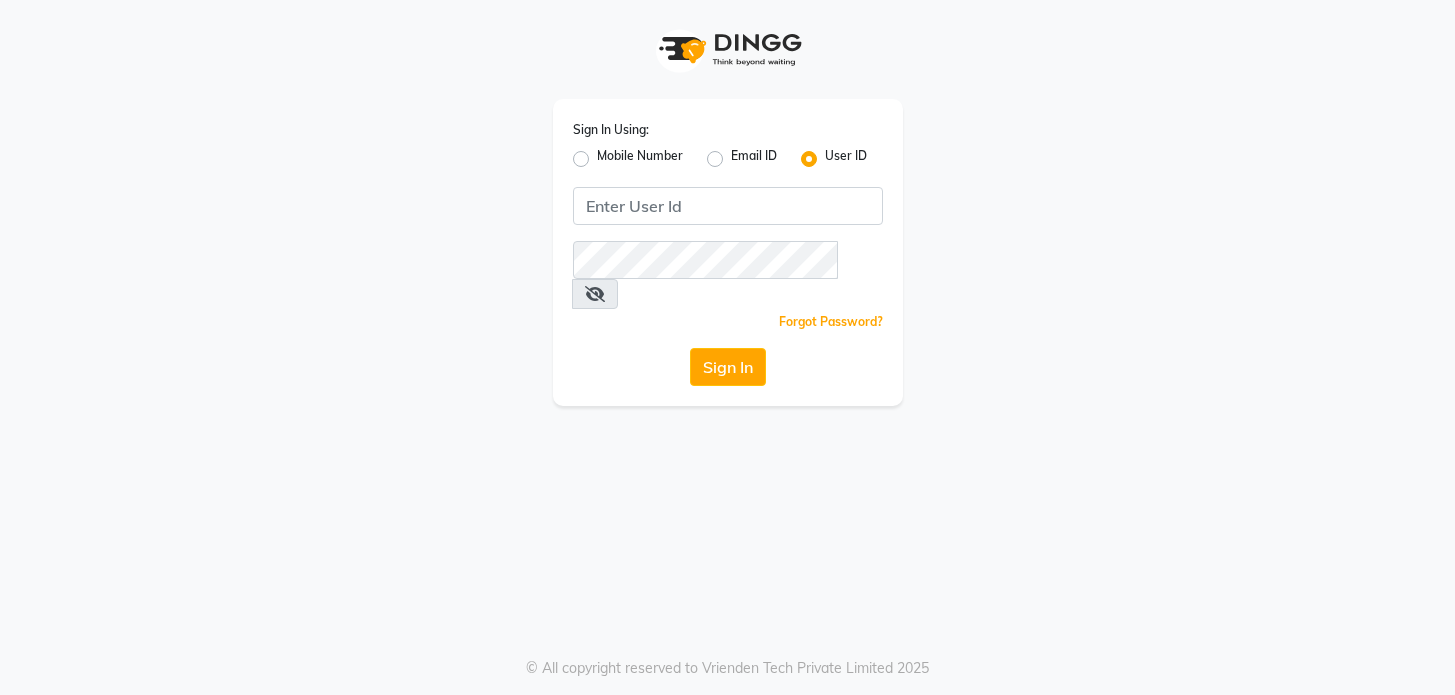 scroll, scrollTop: 0, scrollLeft: 0, axis: both 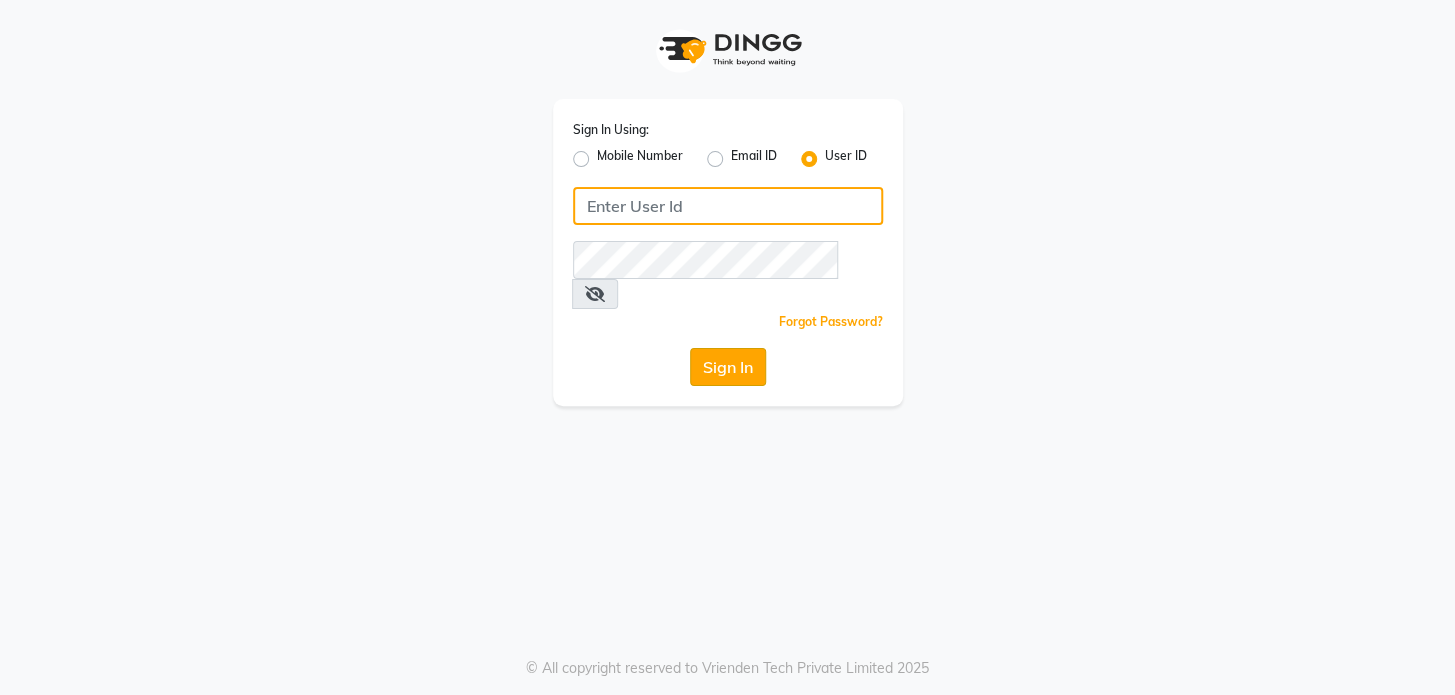 type on "ramya@123" 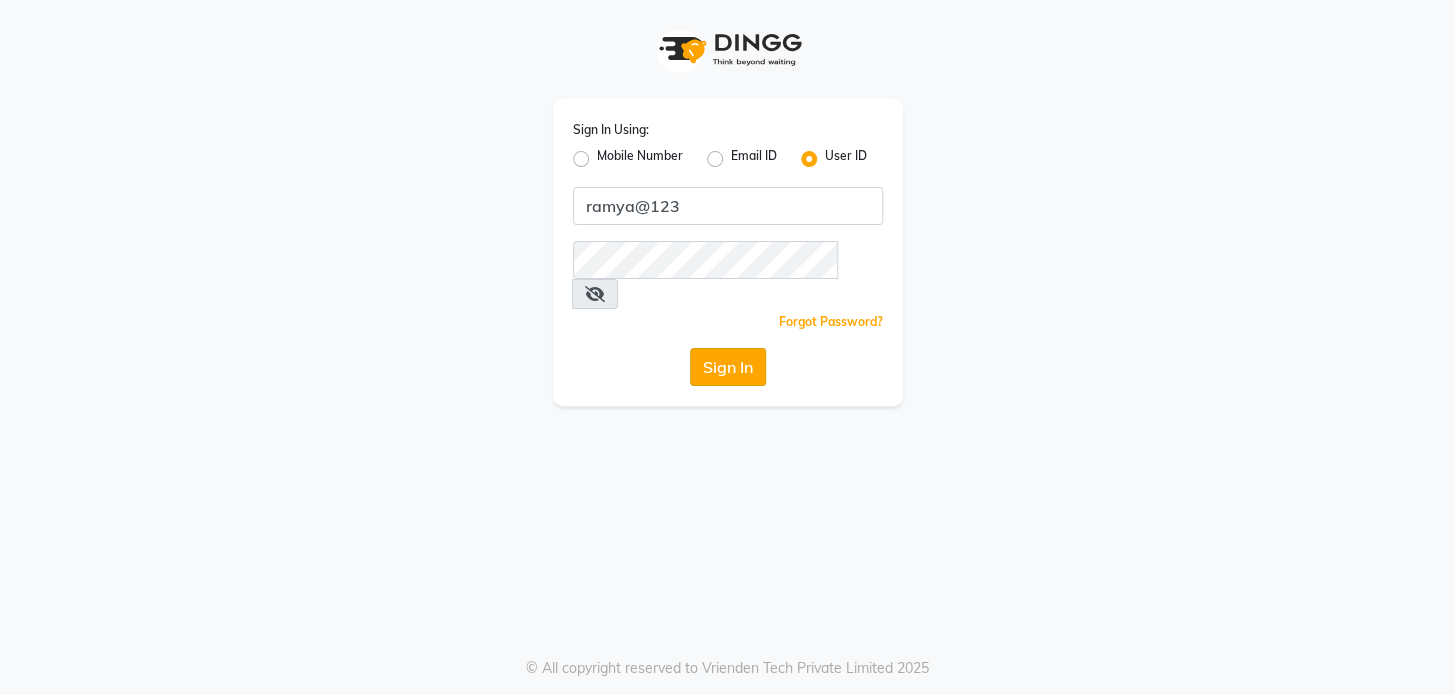 click on "Sign In" 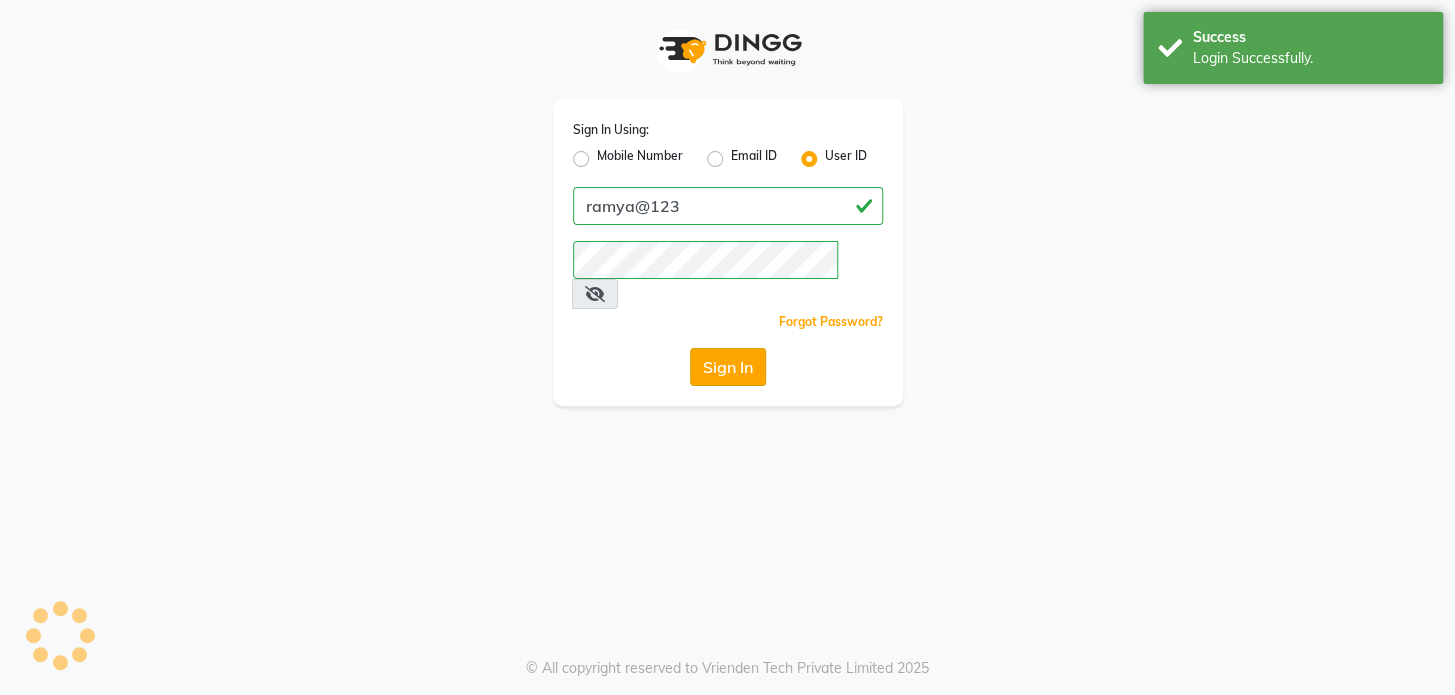 select on "service" 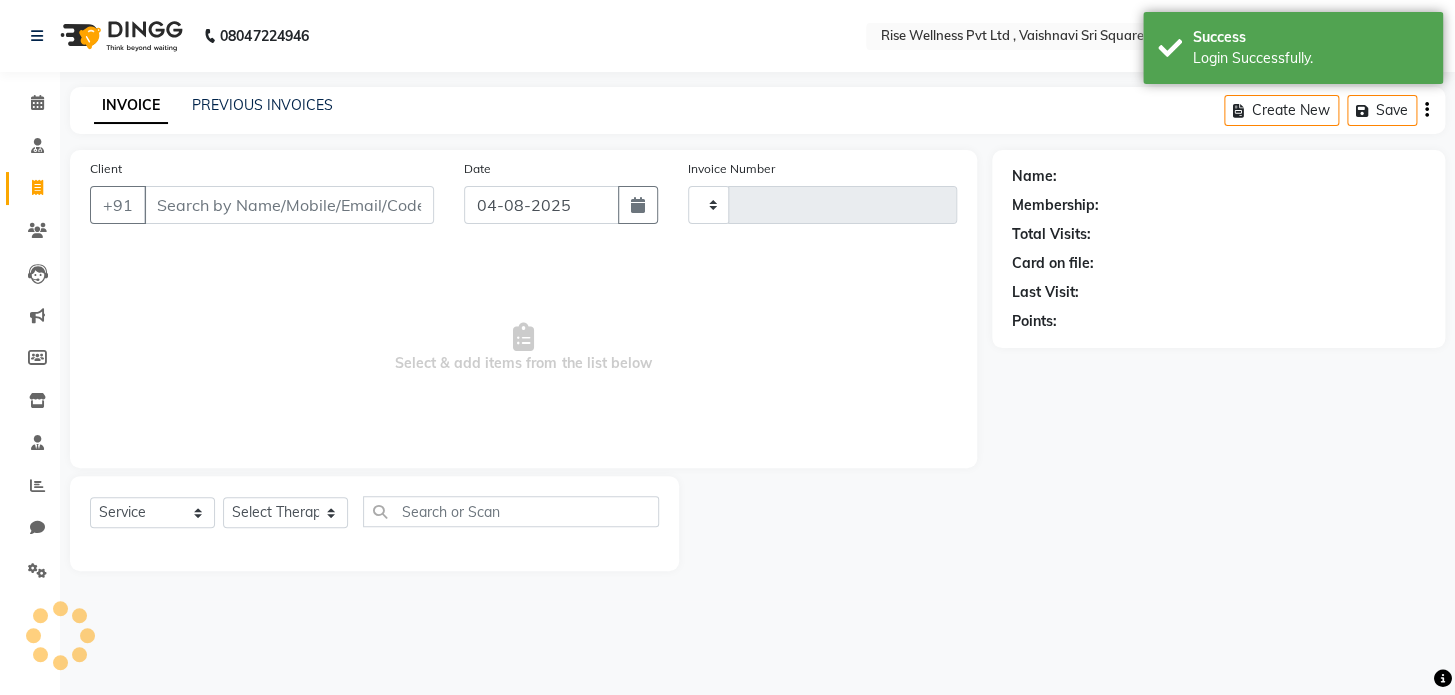 type on "0783" 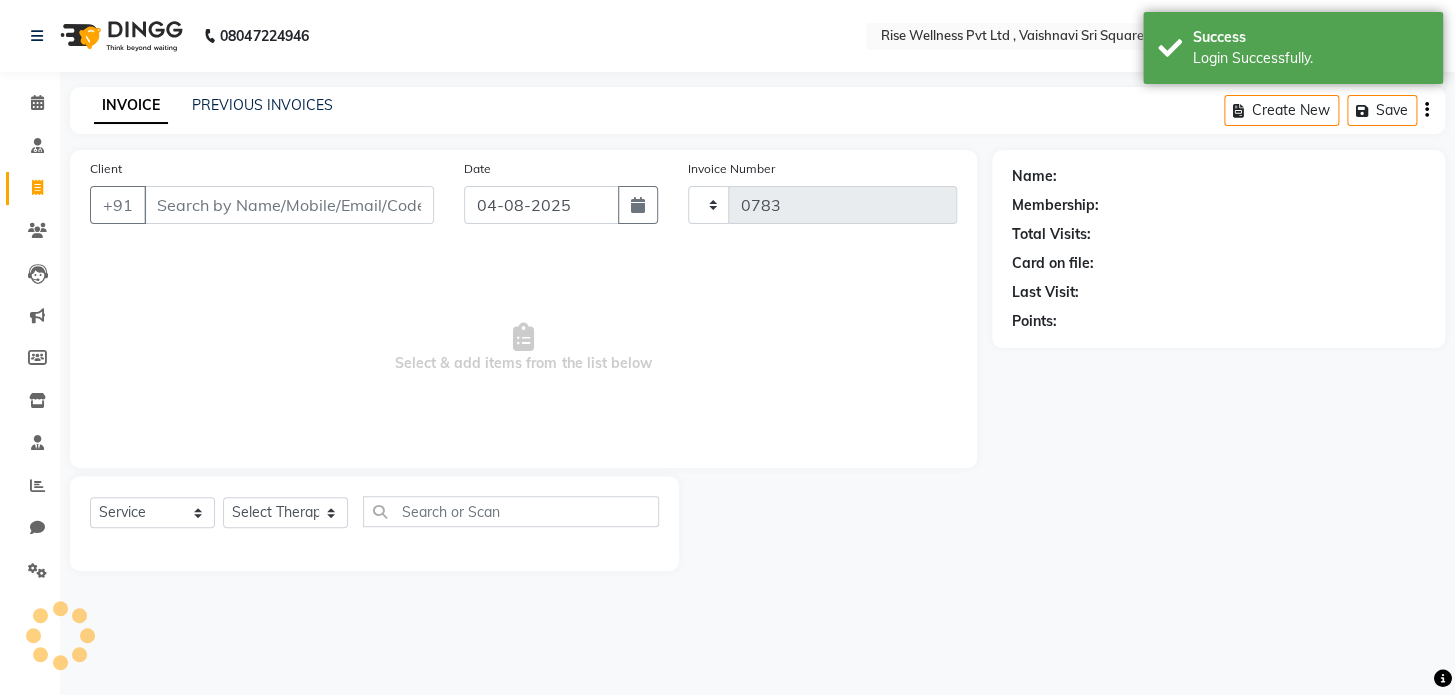 select on "7497" 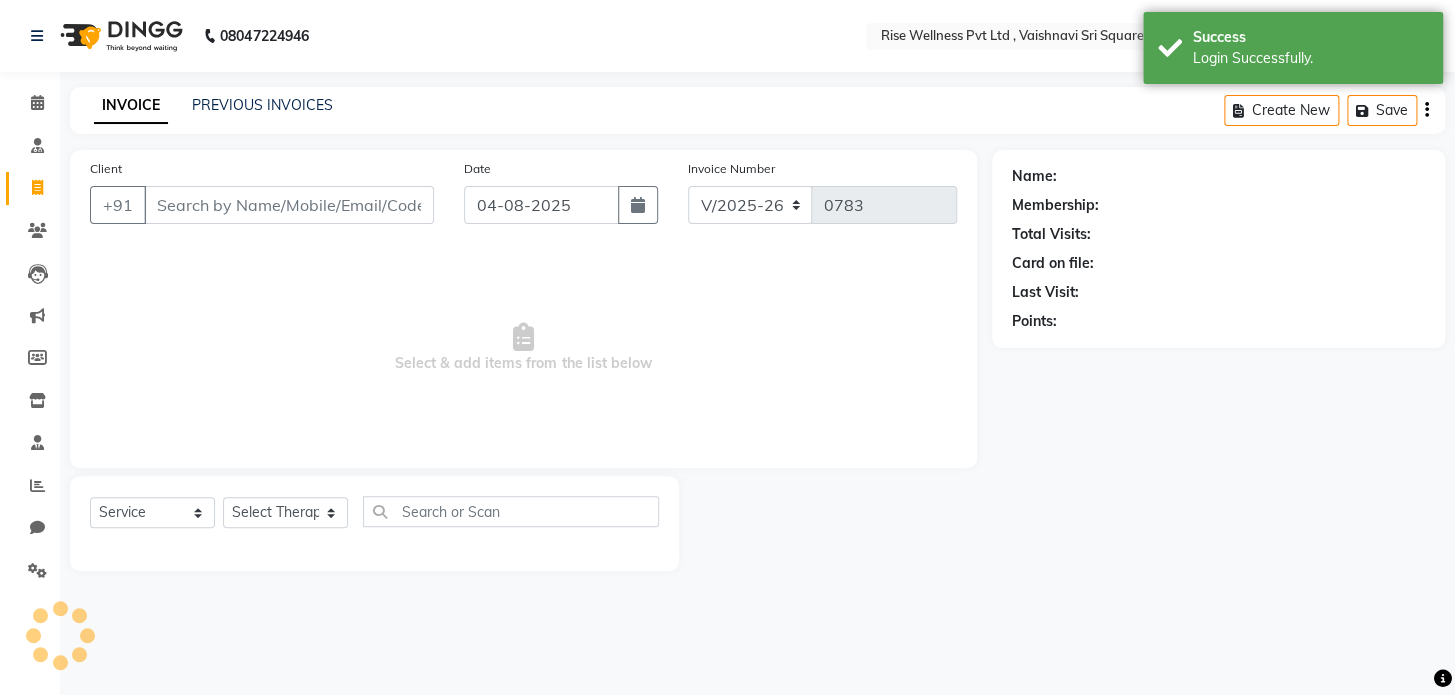 select on "V" 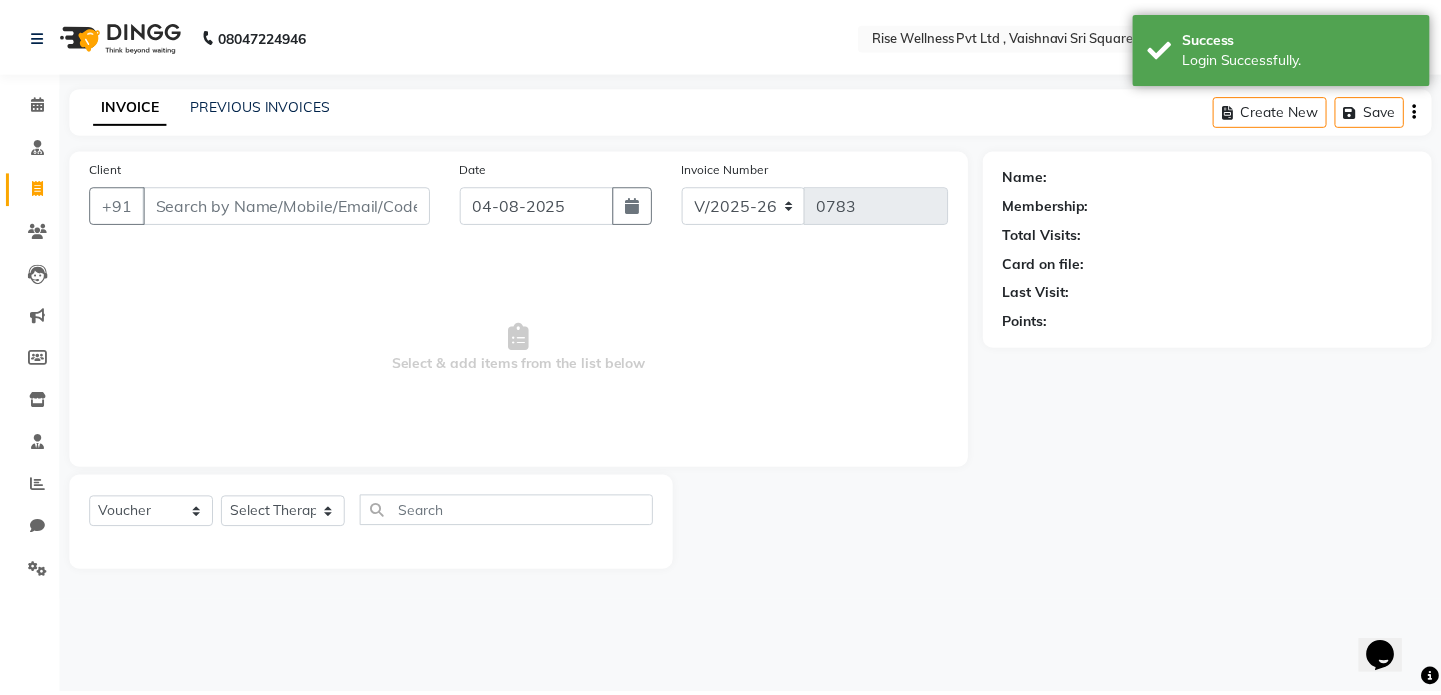 scroll, scrollTop: 0, scrollLeft: 0, axis: both 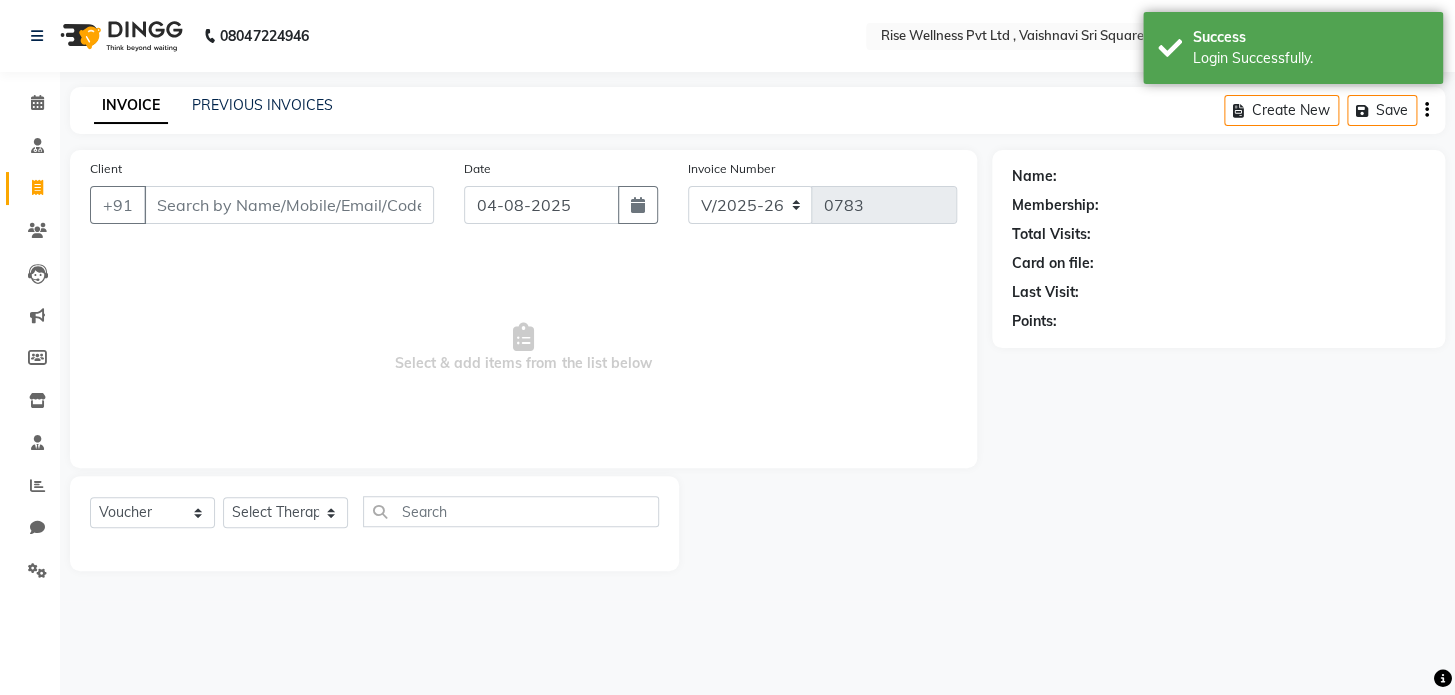 click on "PREVIOUS INVOICES" 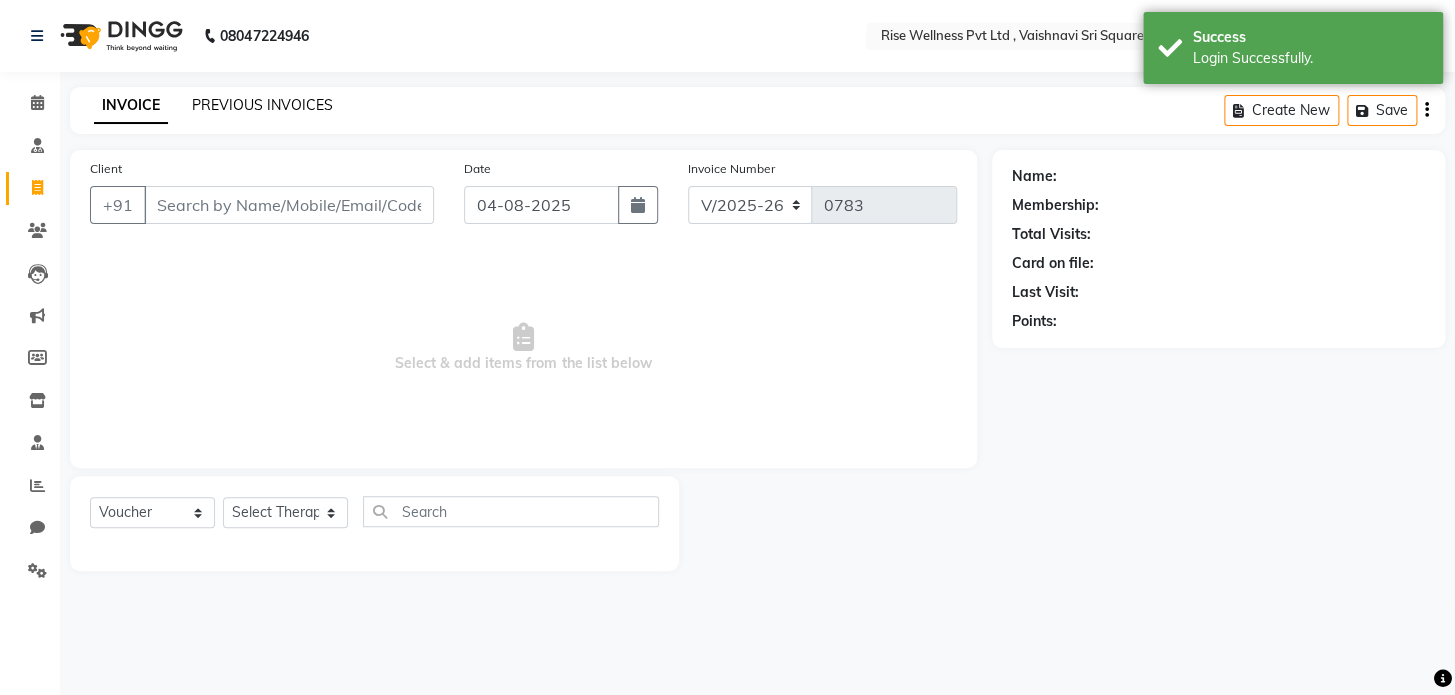 click on "PREVIOUS INVOICES" 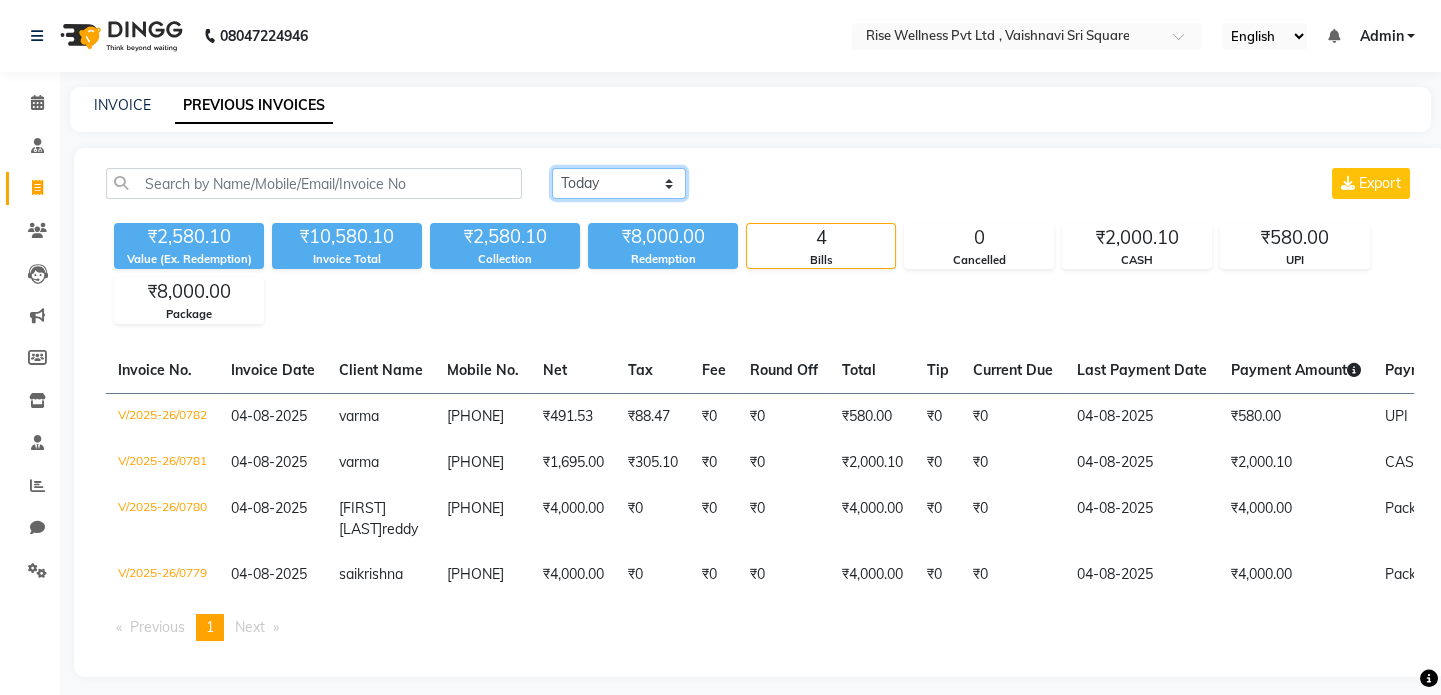 click on "Today Yesterday Custom Range" 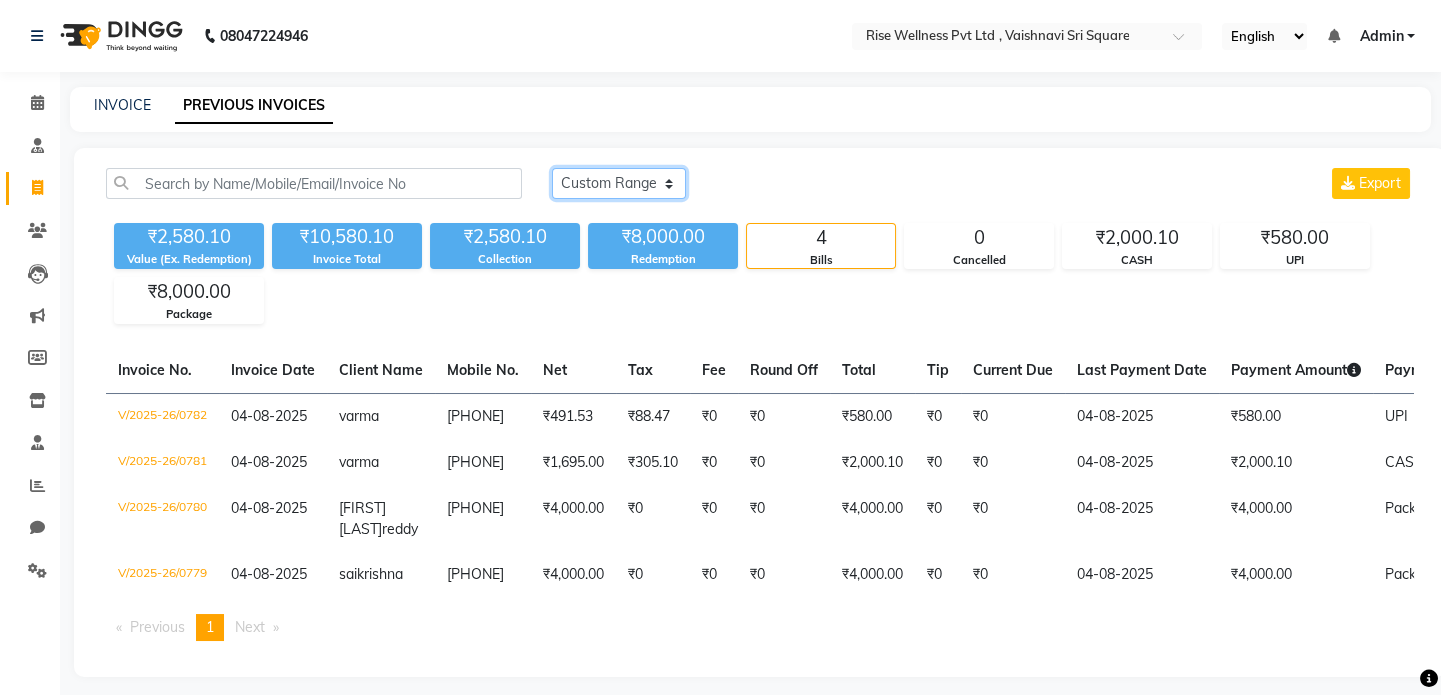 click on "Today Yesterday Custom Range" 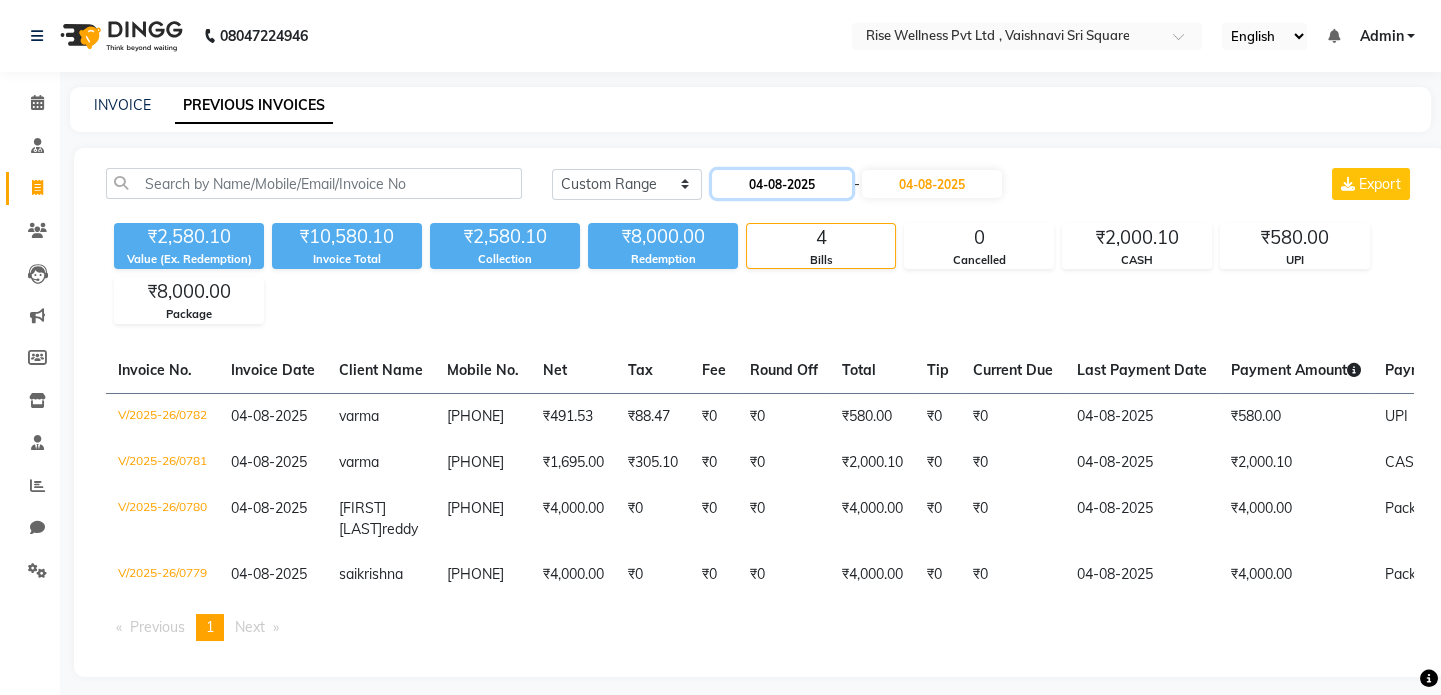 click on "04-08-2025" 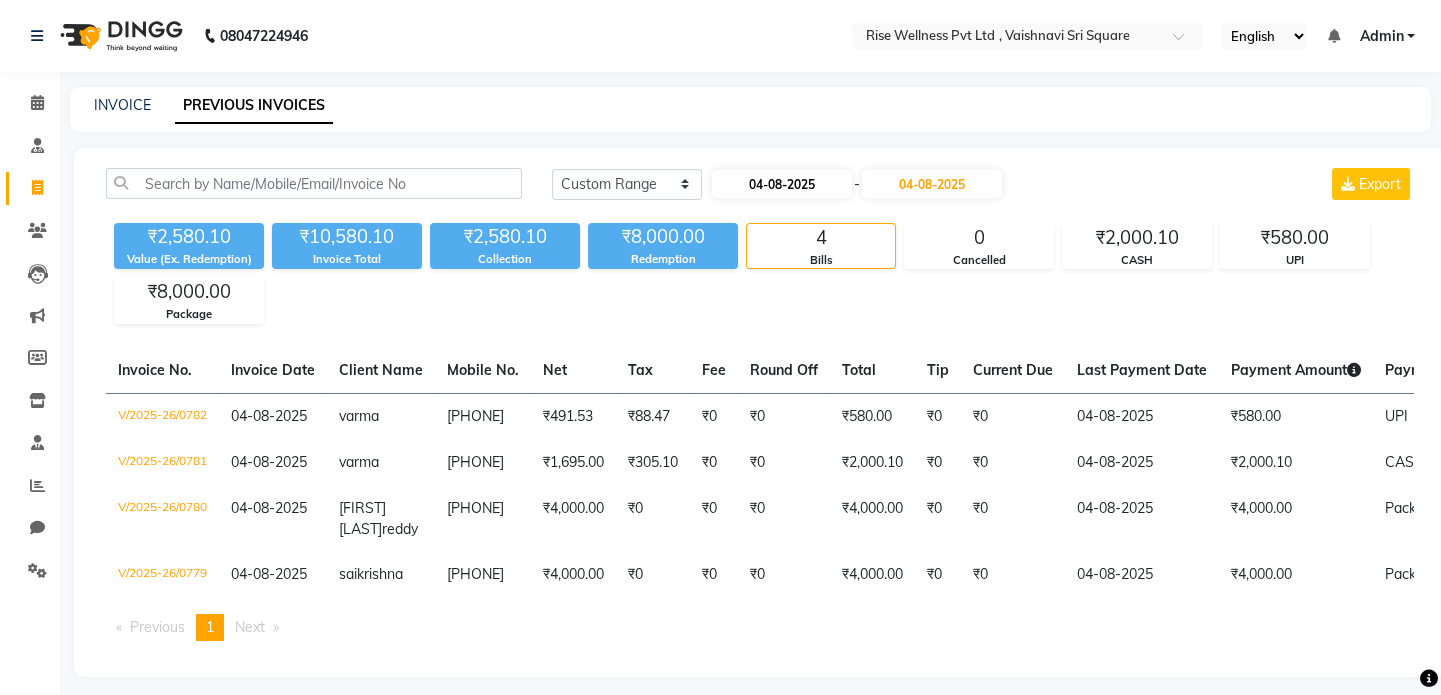 select on "8" 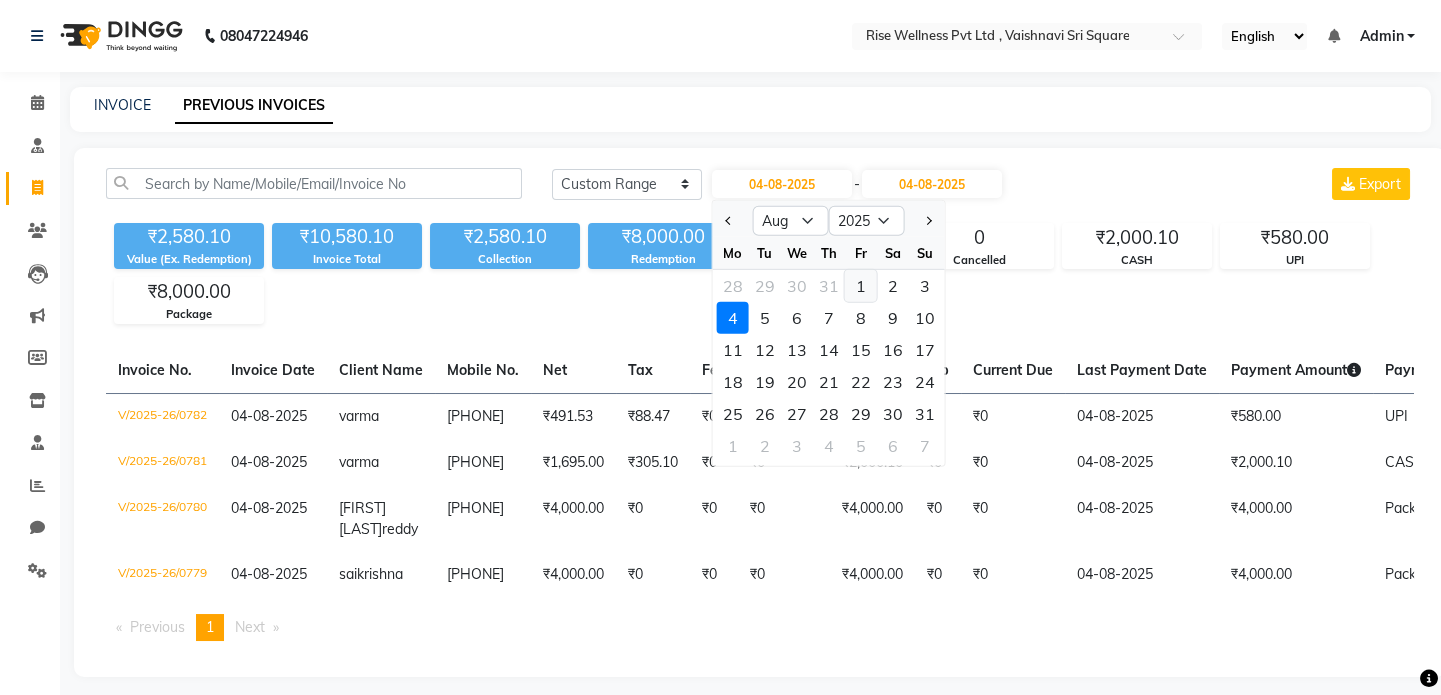 click on "1" 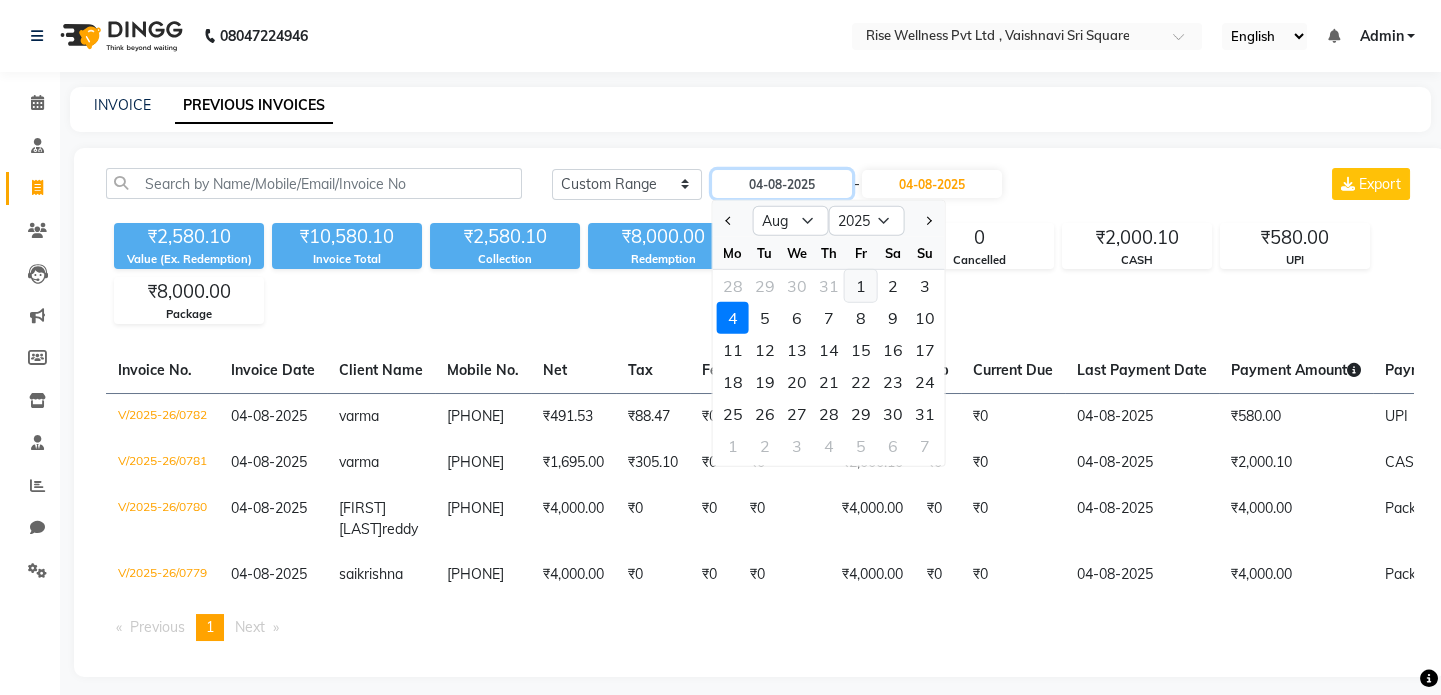 type on "01-08-2025" 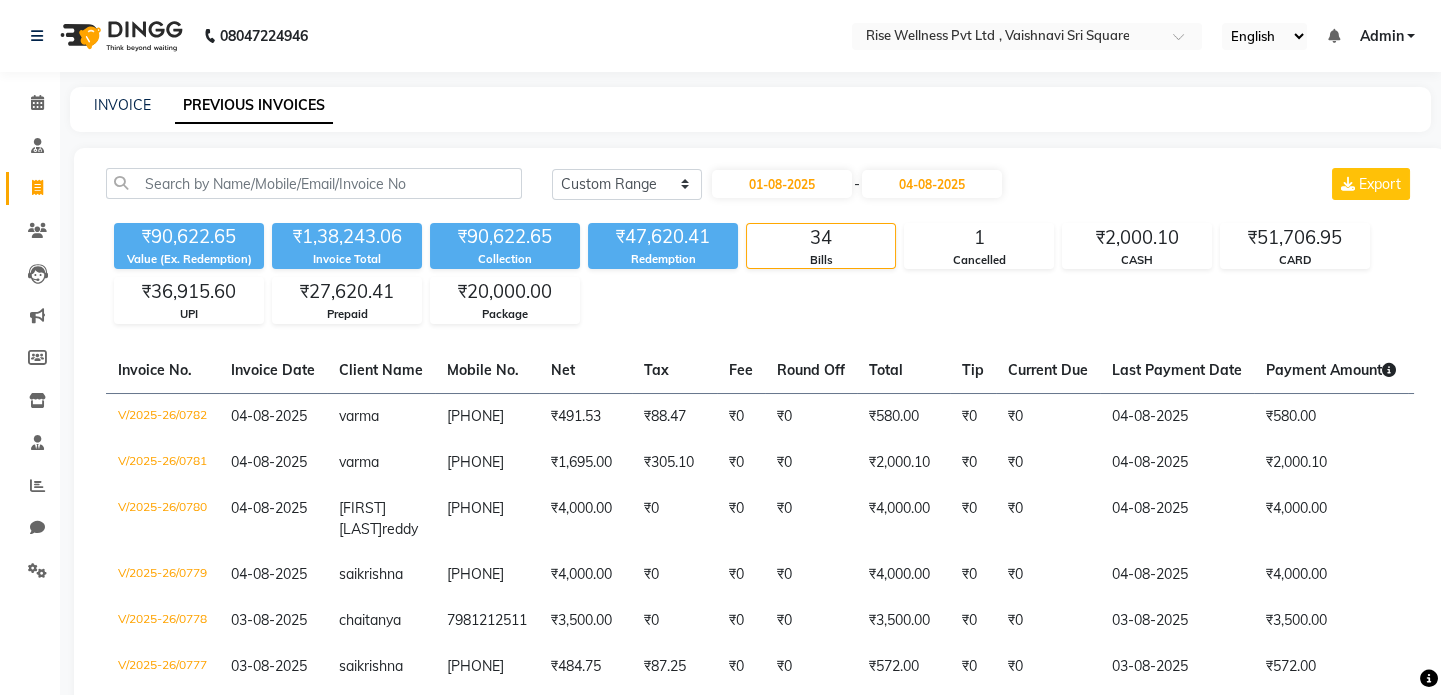 click on "INVOICE PREVIOUS INVOICES" 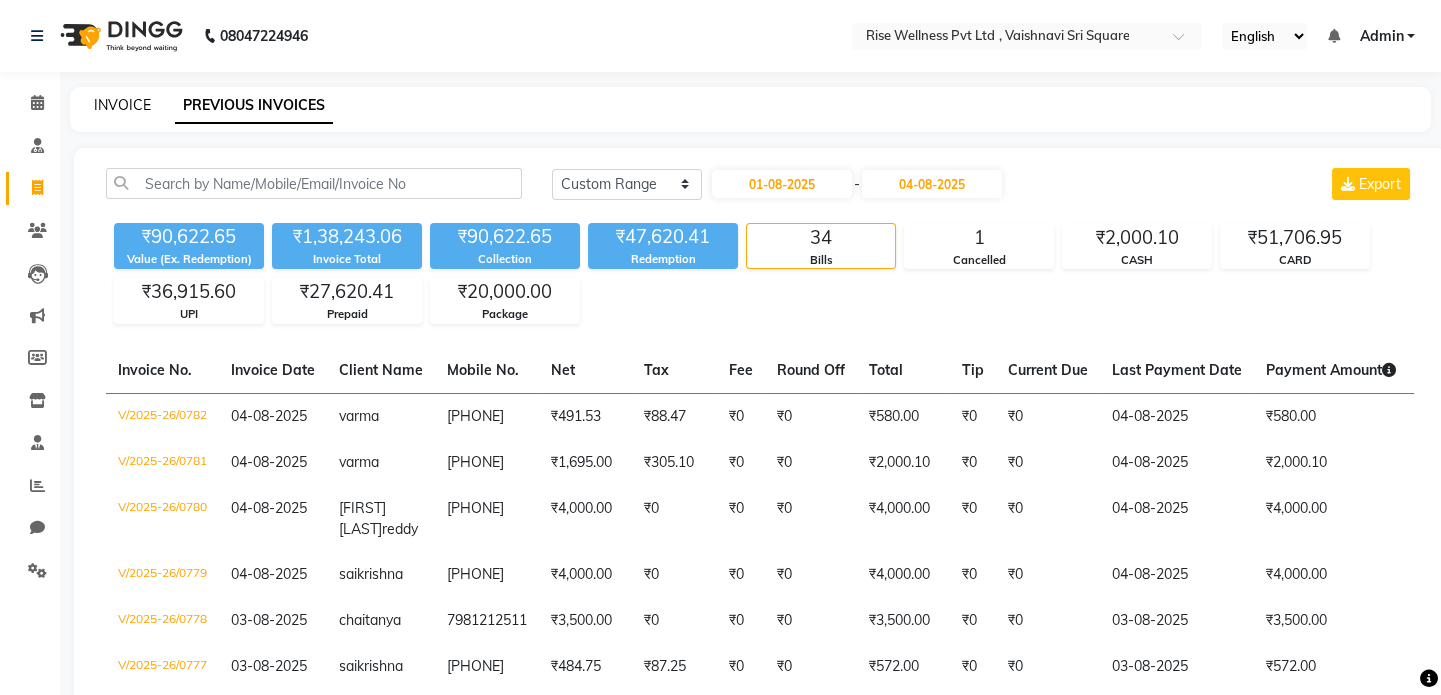 click on "INVOICE" 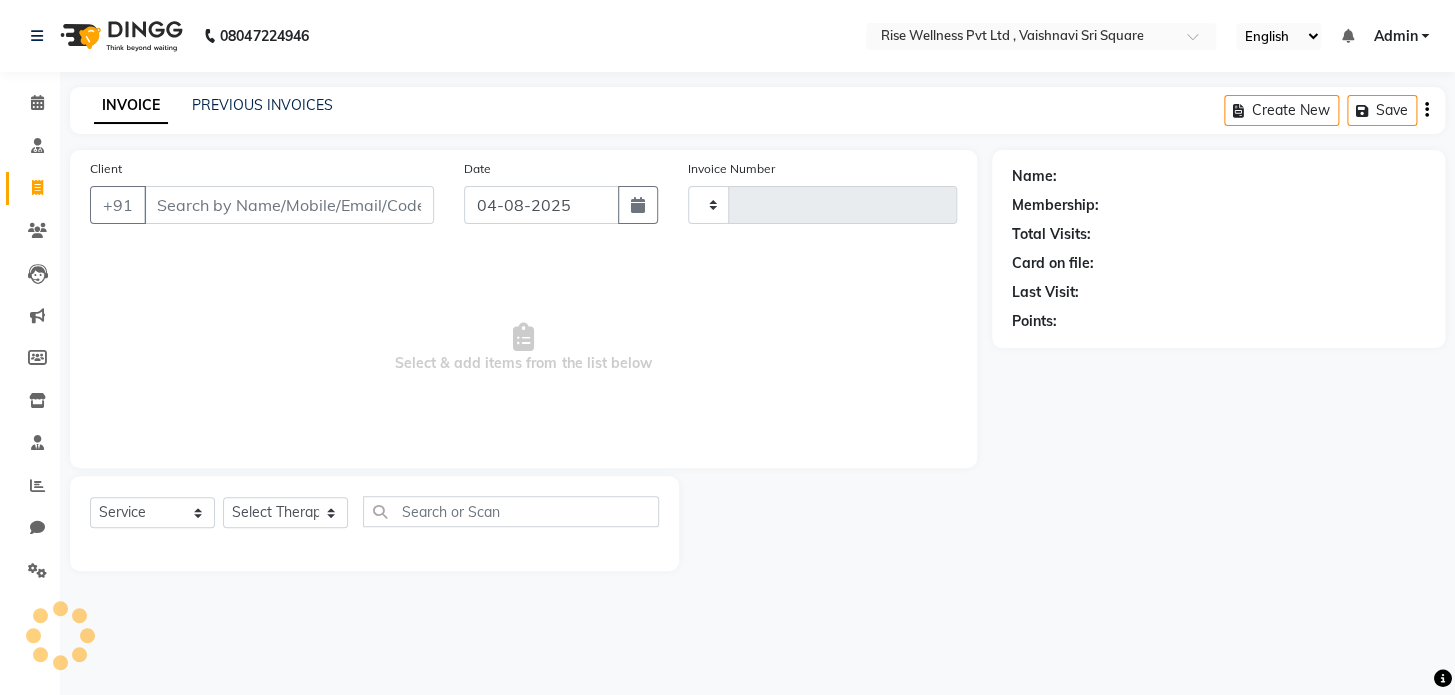 type on "0783" 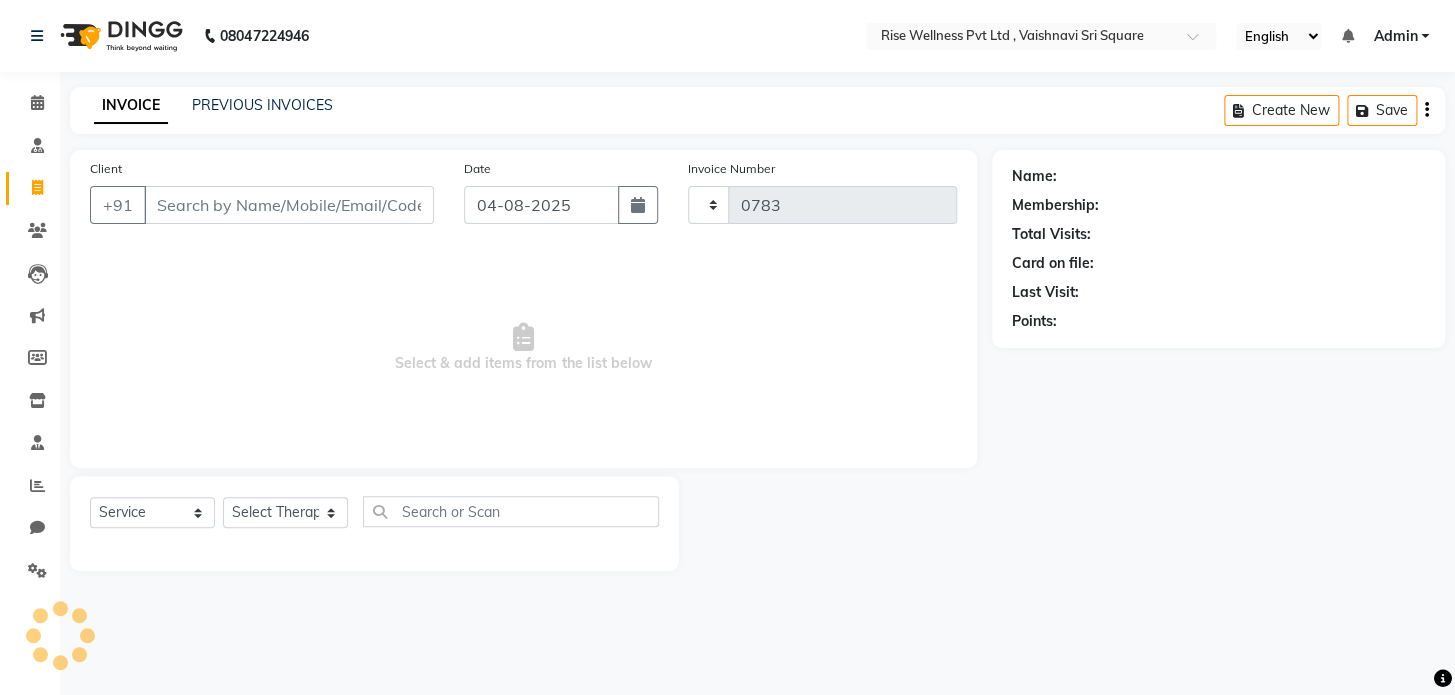 select on "7497" 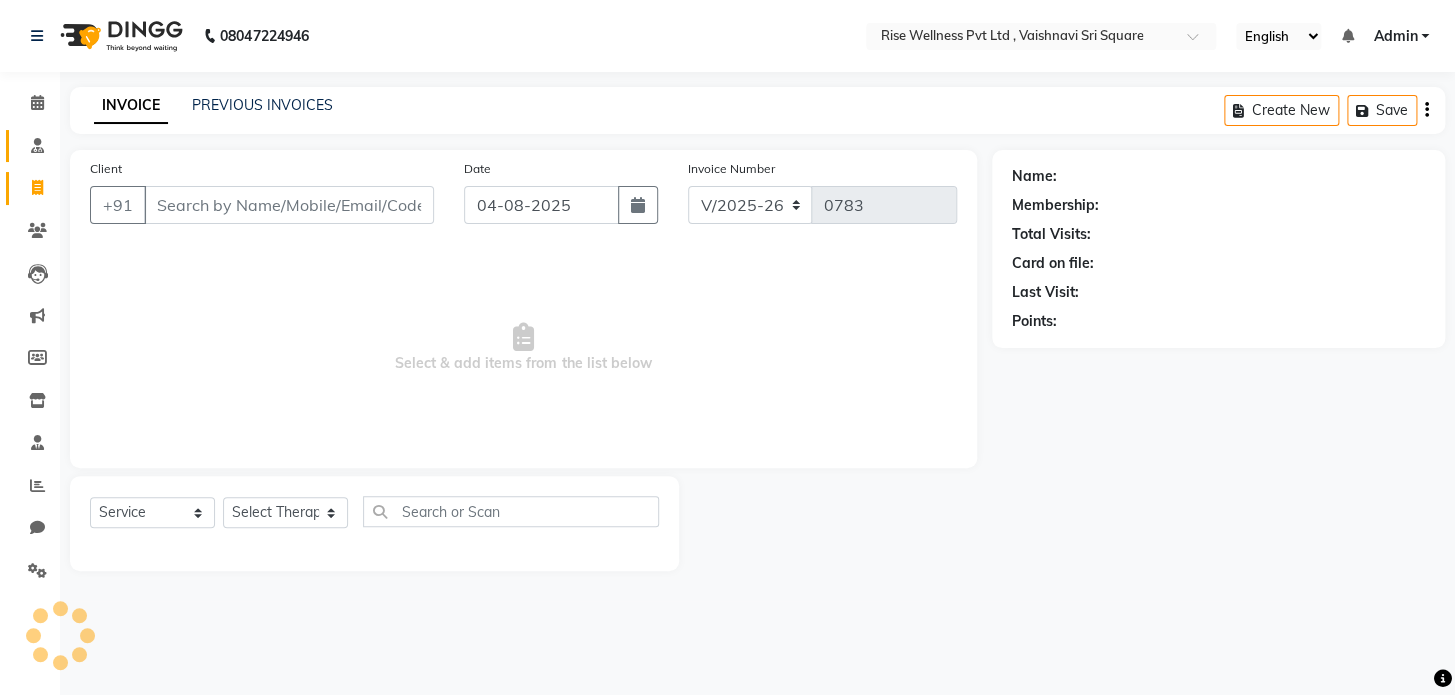 select on "V" 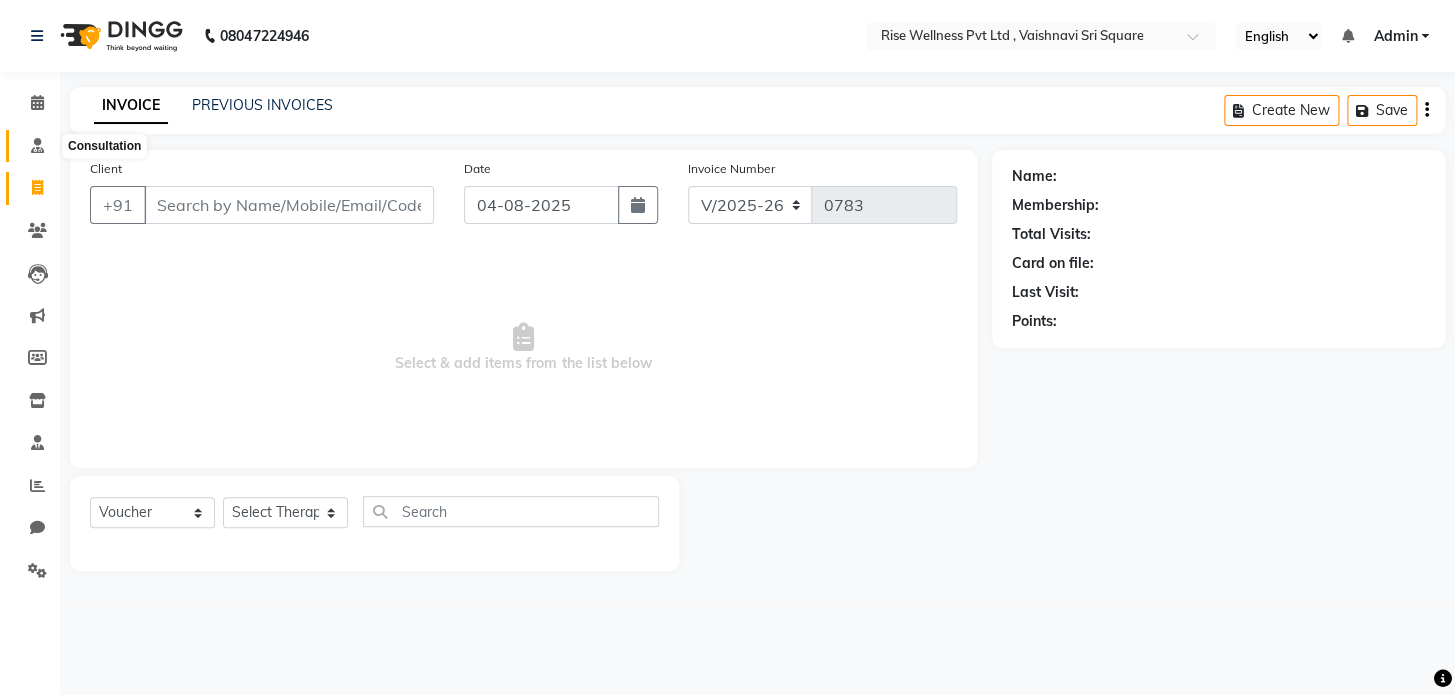click 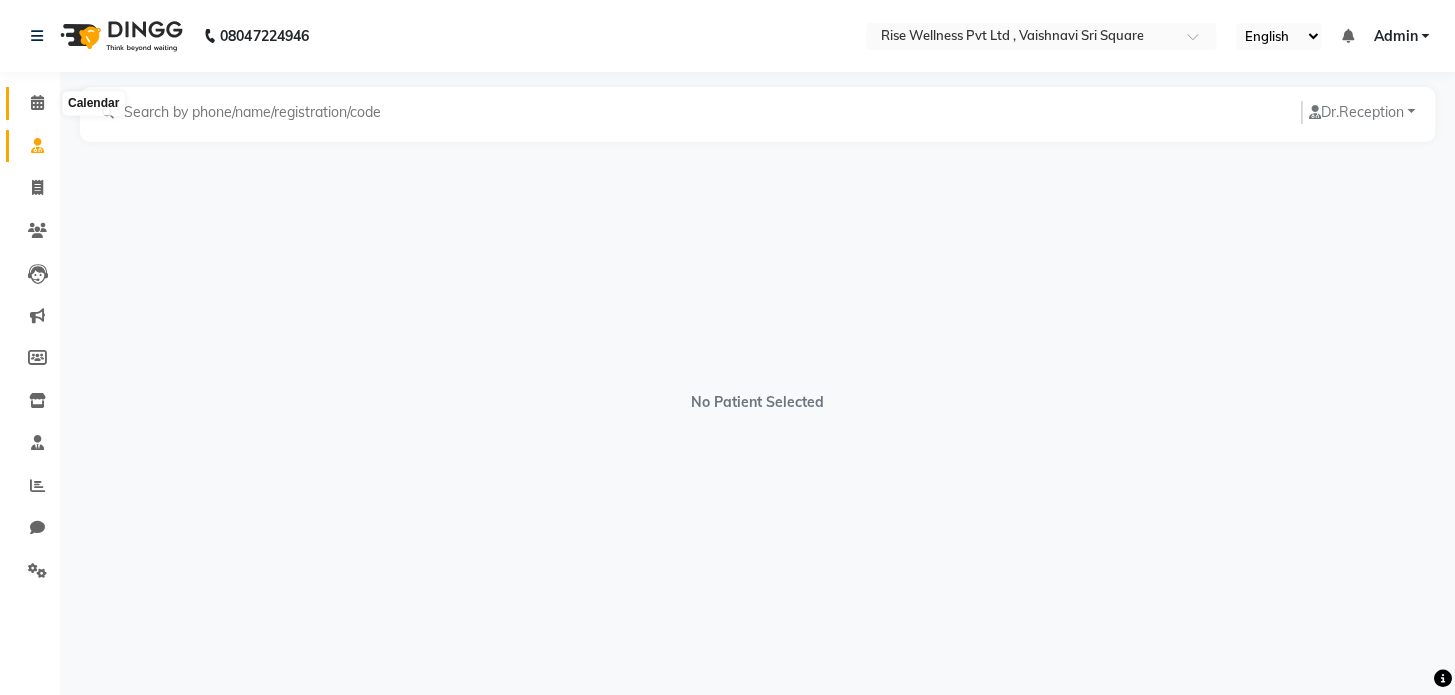 drag, startPoint x: 50, startPoint y: 100, endPoint x: 36, endPoint y: 106, distance: 15.231546 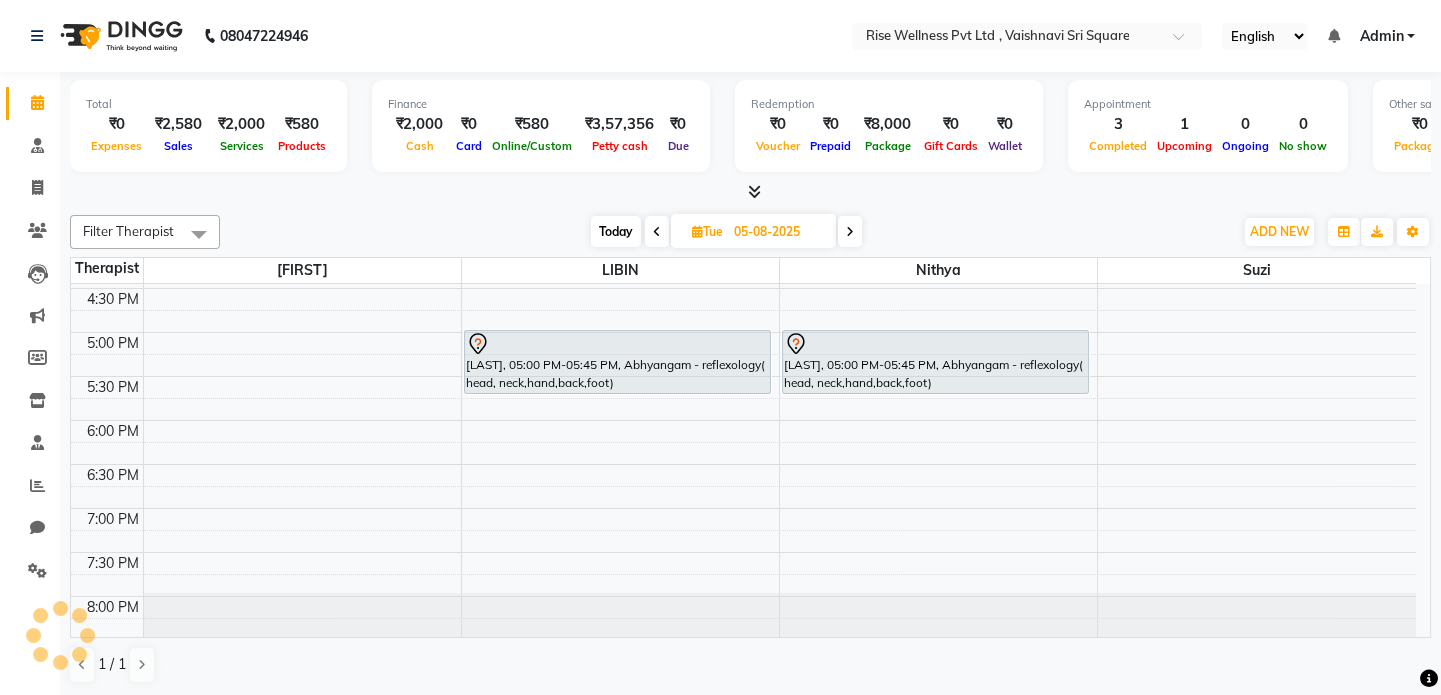 scroll, scrollTop: 0, scrollLeft: 0, axis: both 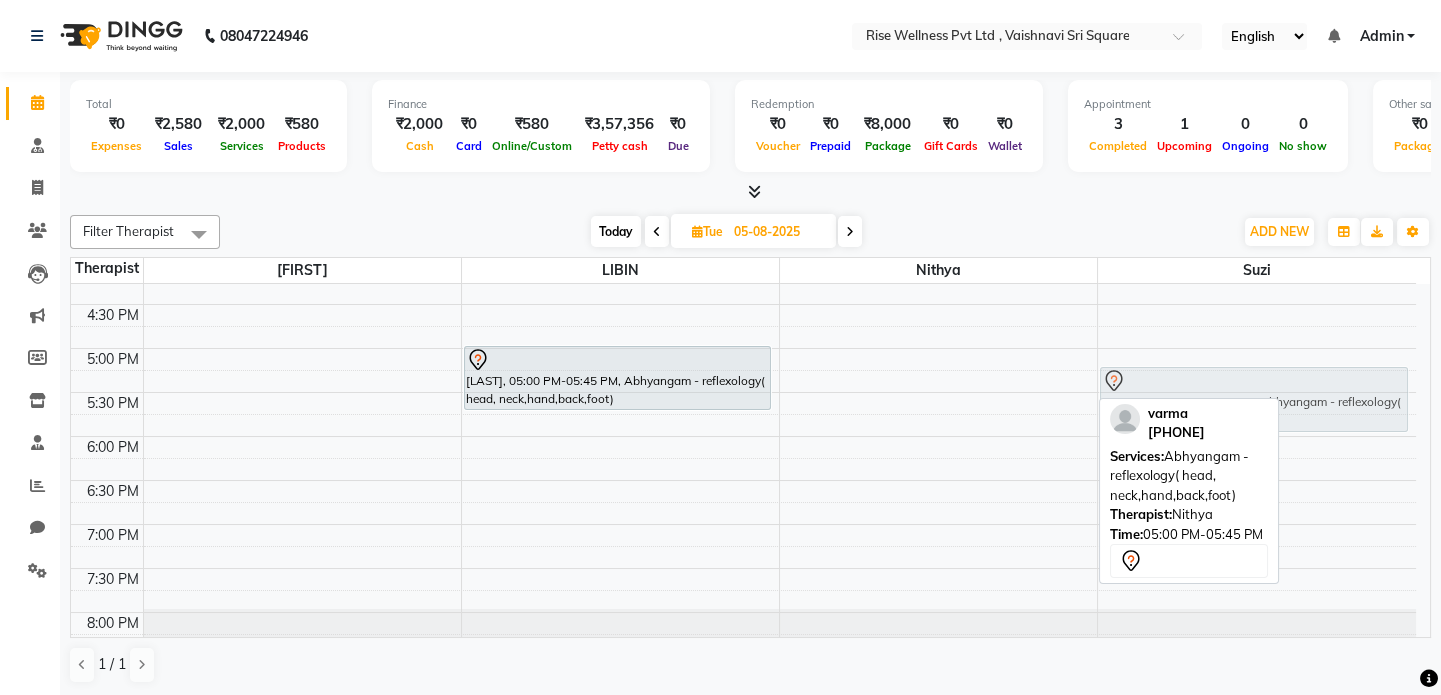 drag, startPoint x: 836, startPoint y: 370, endPoint x: 1105, endPoint y: 384, distance: 269.36407 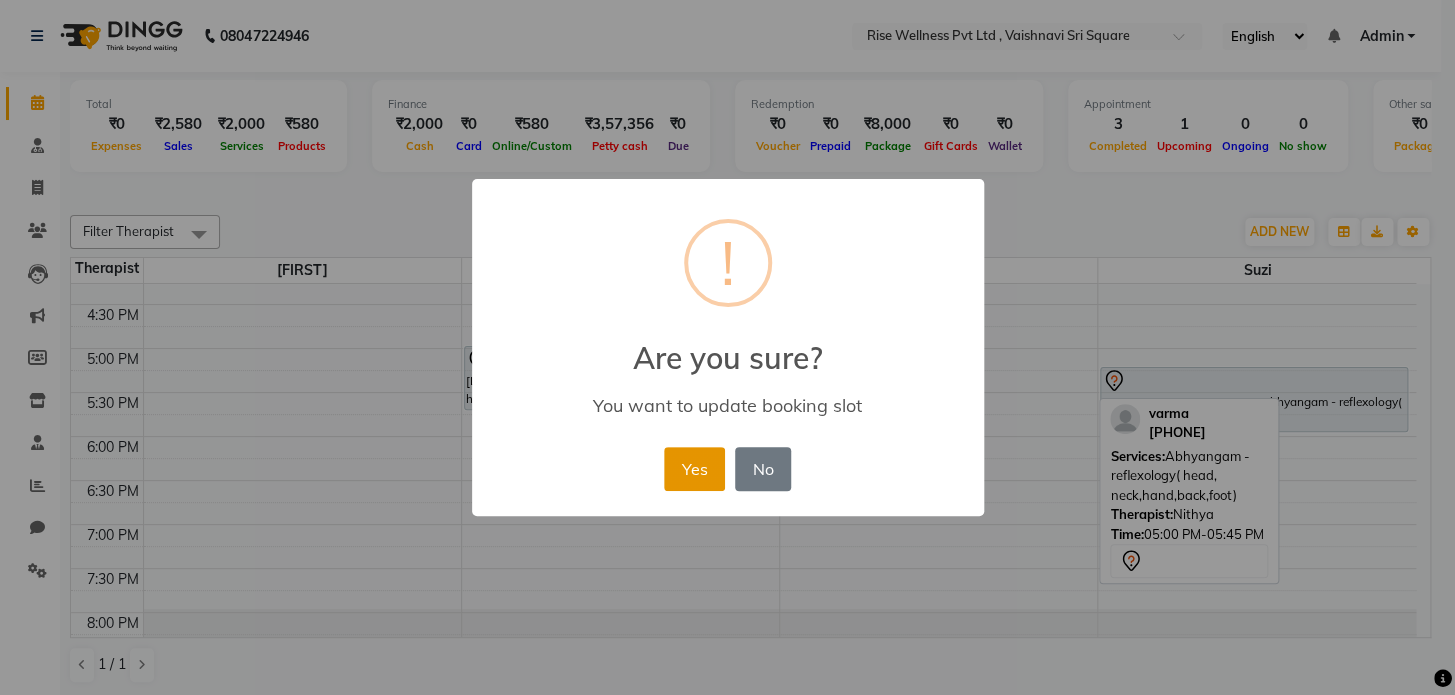 click on "Yes" at bounding box center (694, 469) 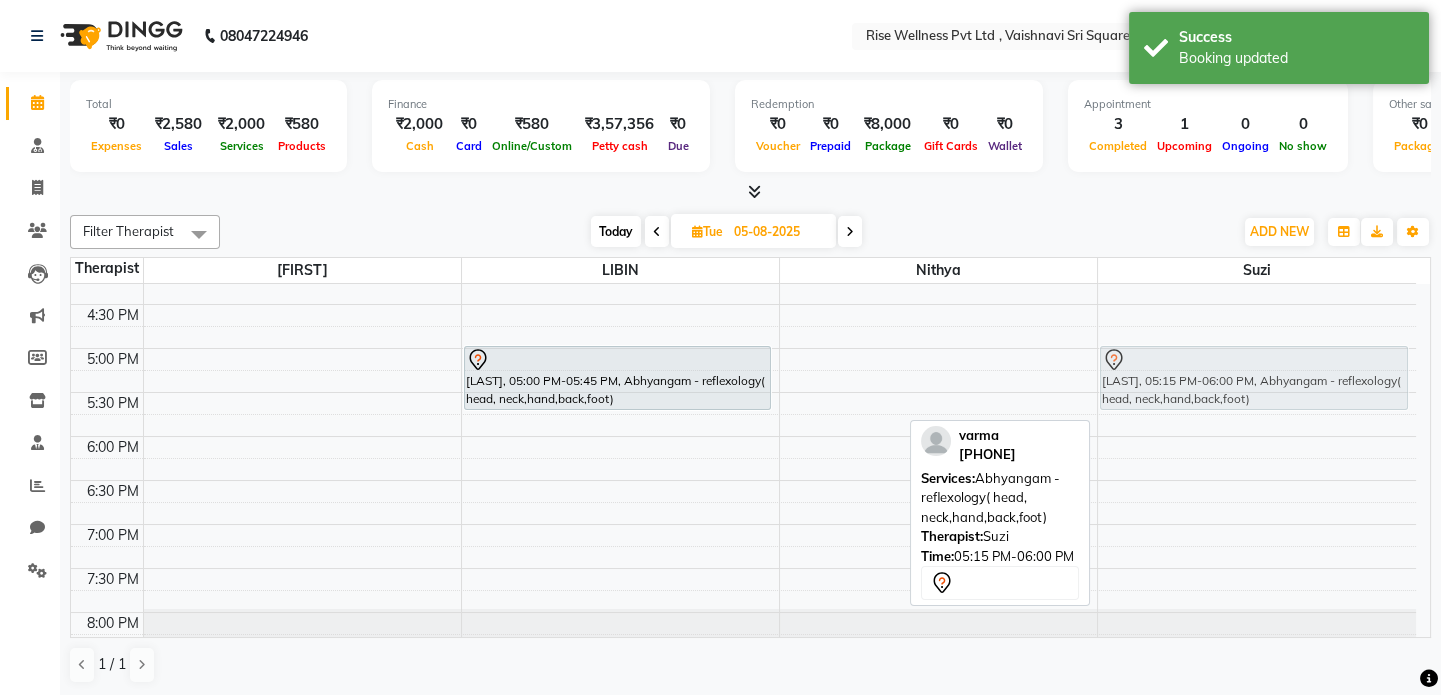 drag, startPoint x: 1157, startPoint y: 373, endPoint x: 1159, endPoint y: 354, distance: 19.104973 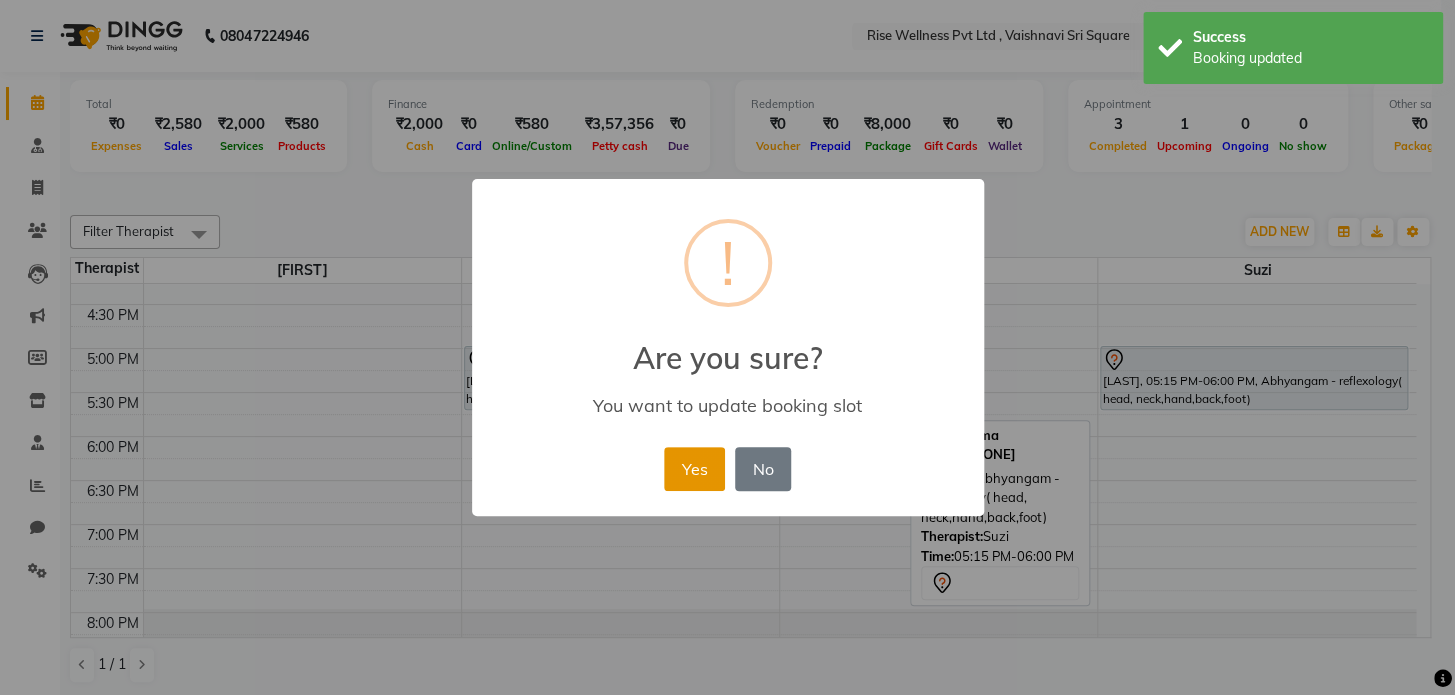 click on "Yes" at bounding box center [694, 469] 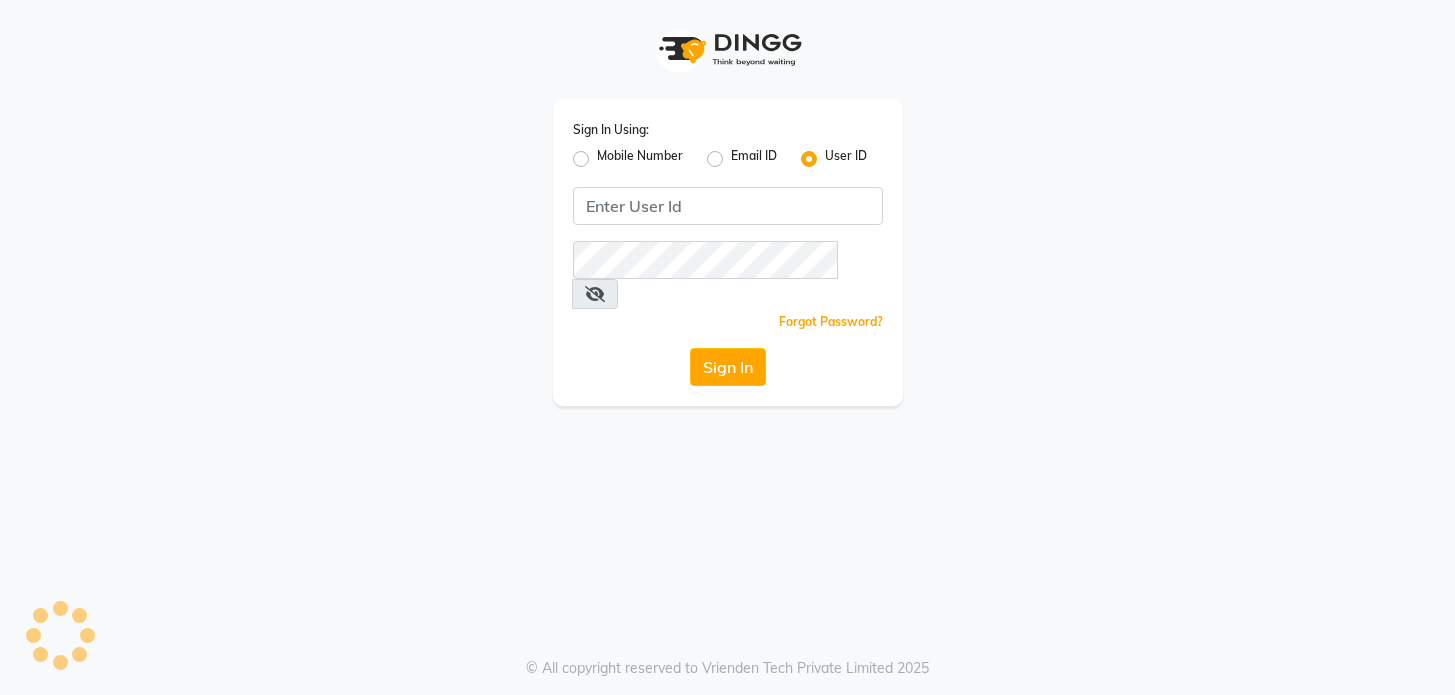 scroll, scrollTop: 0, scrollLeft: 0, axis: both 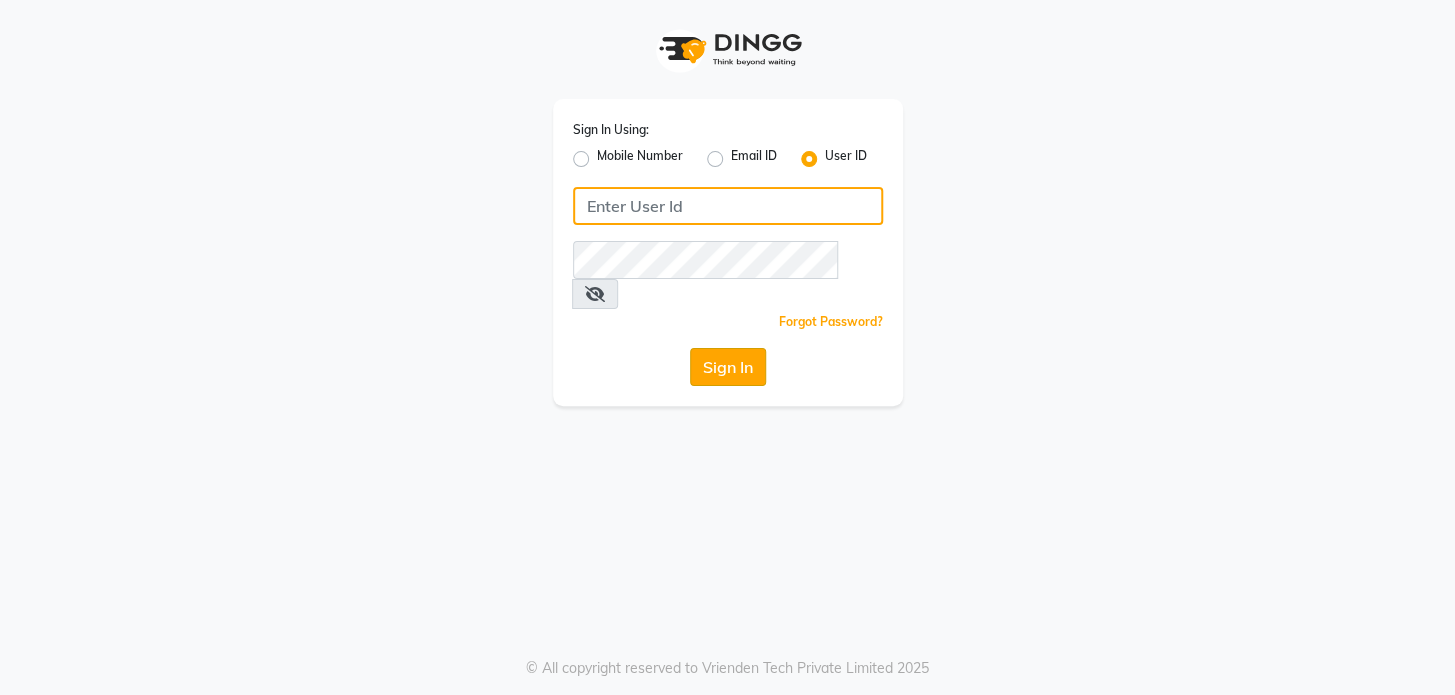 type on "ramya@123" 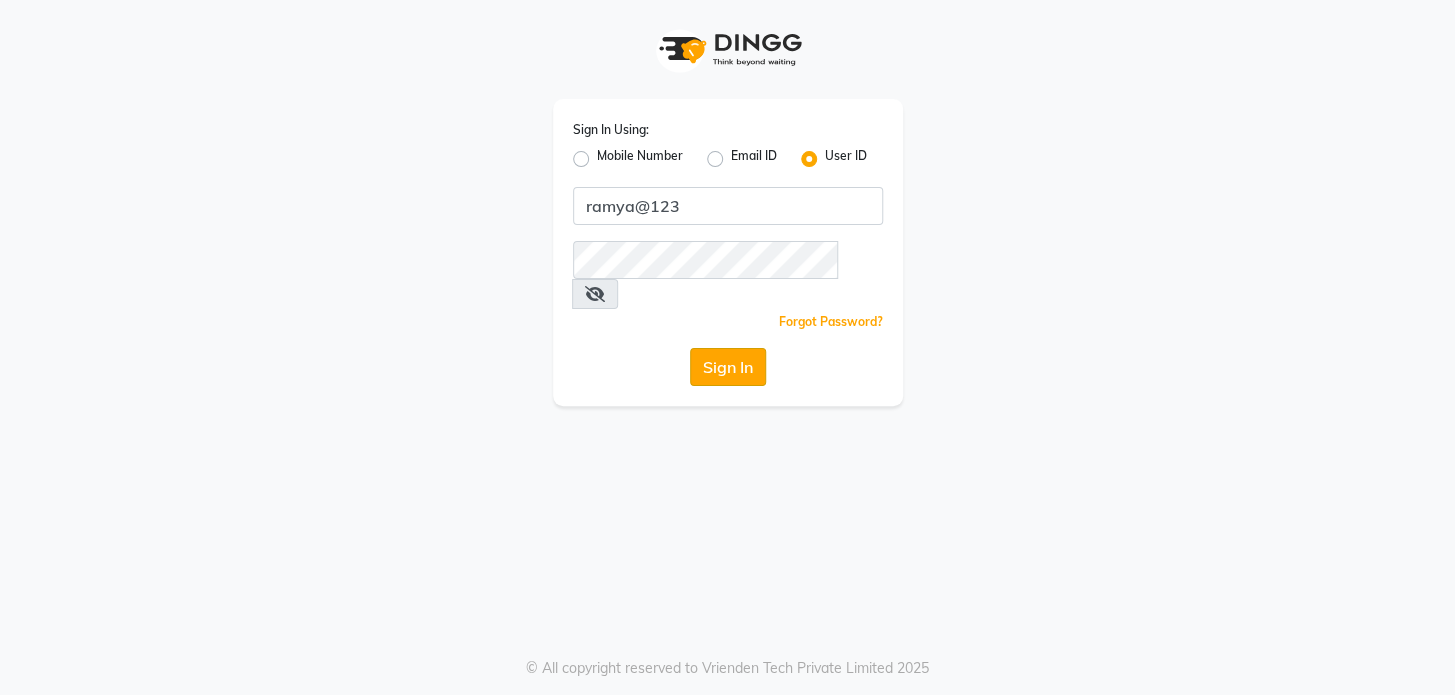 click on "Sign In" 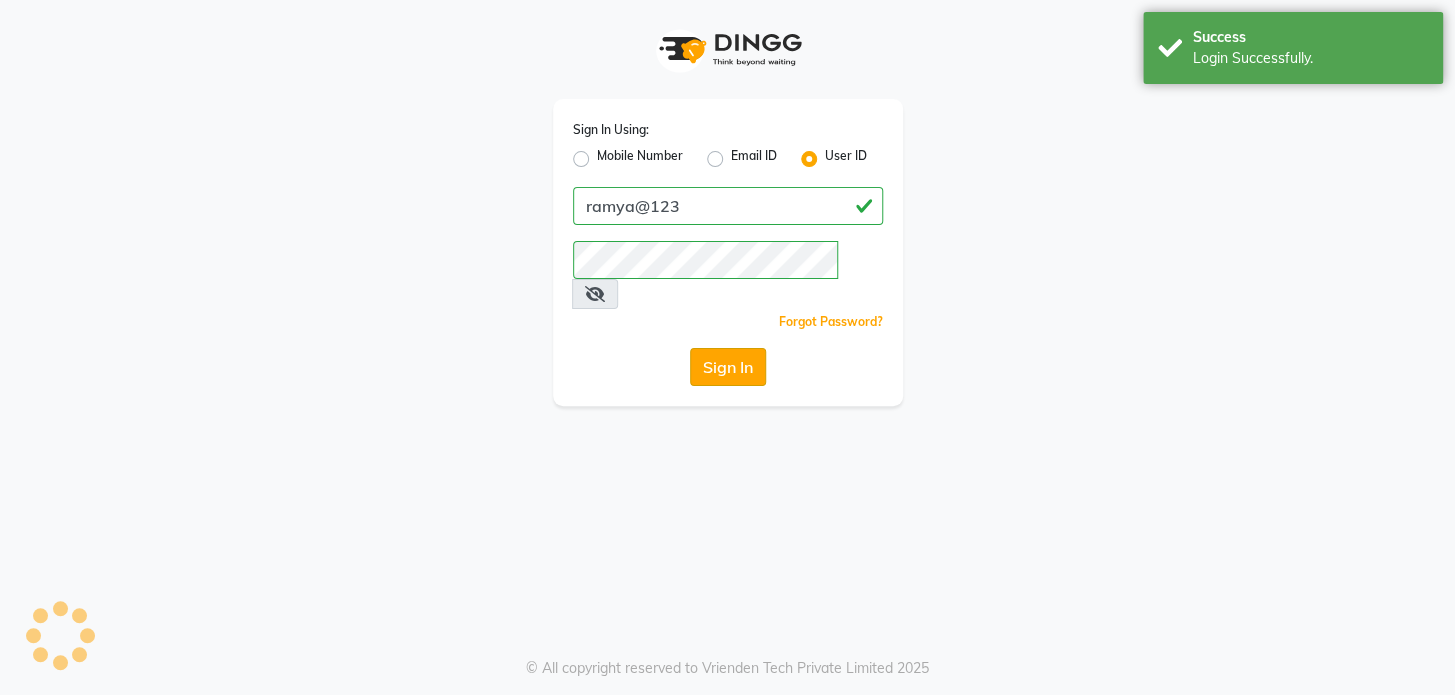 select on "7497" 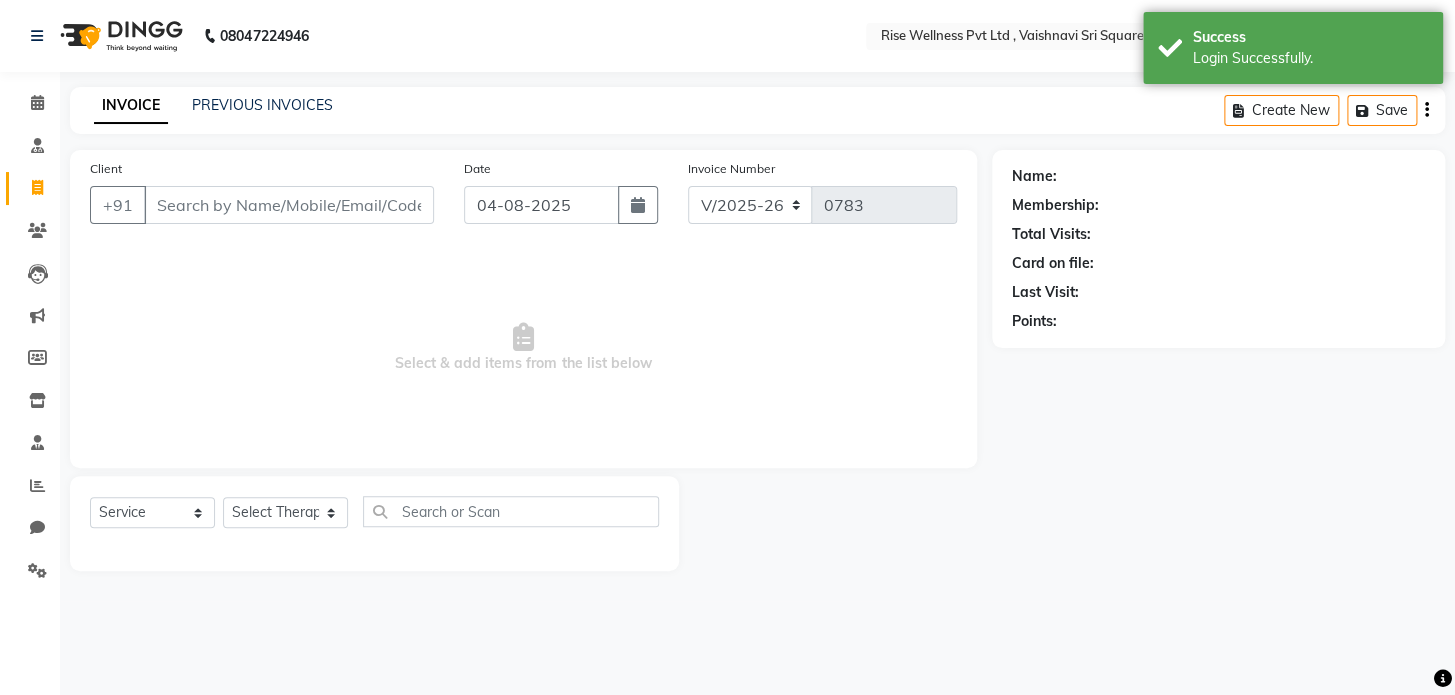 select on "V" 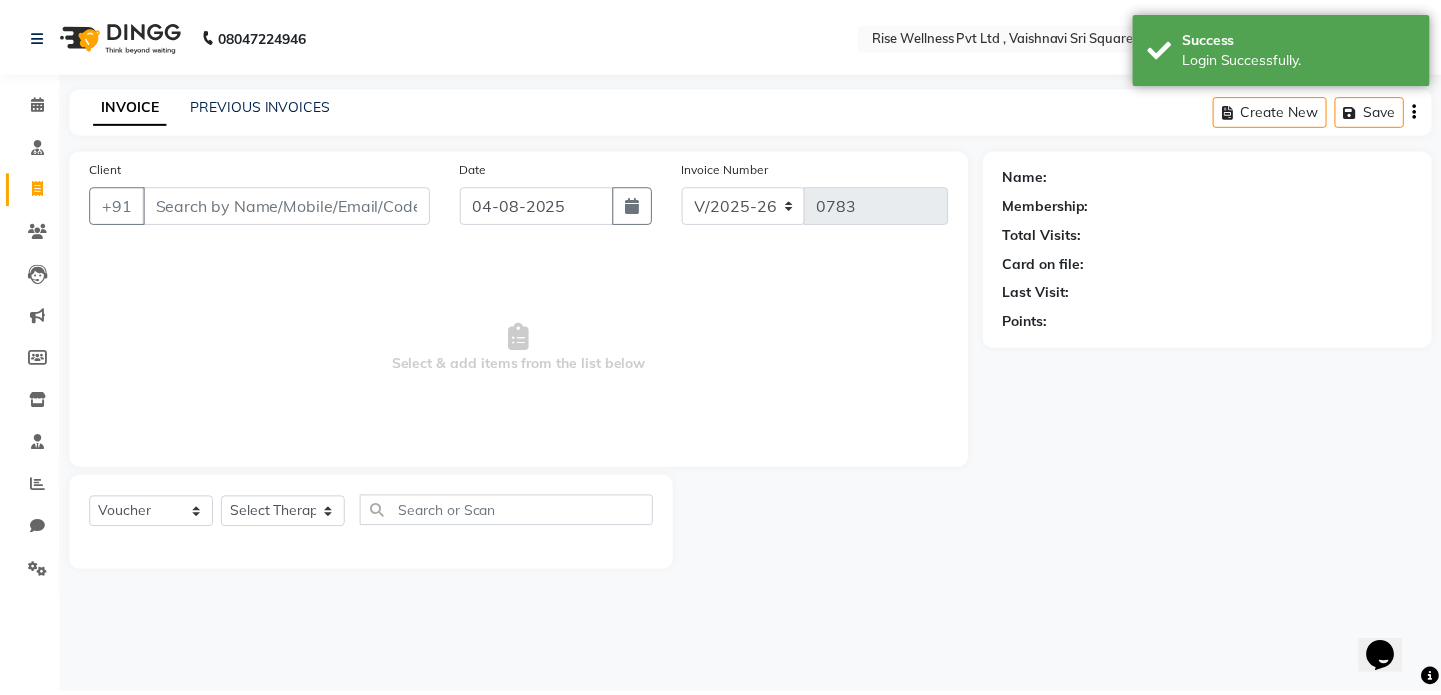 scroll, scrollTop: 0, scrollLeft: 0, axis: both 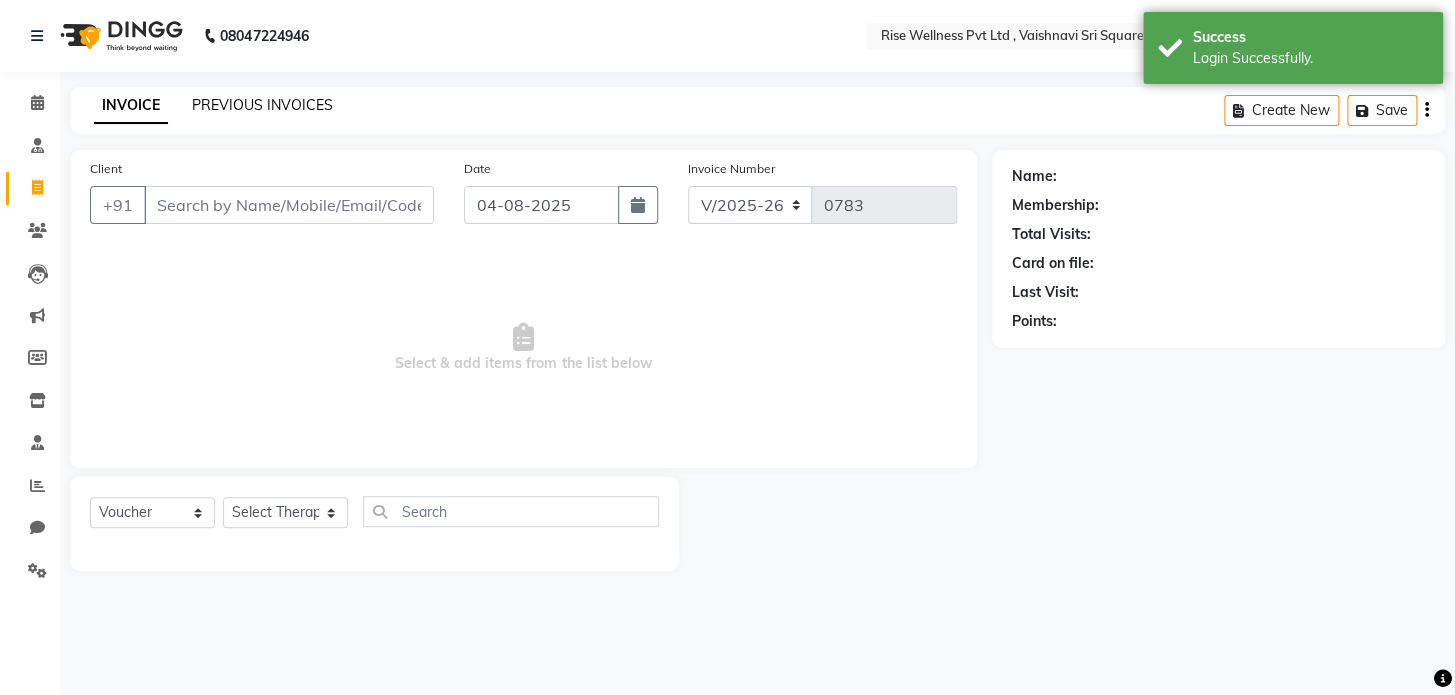 click on "PREVIOUS INVOICES" 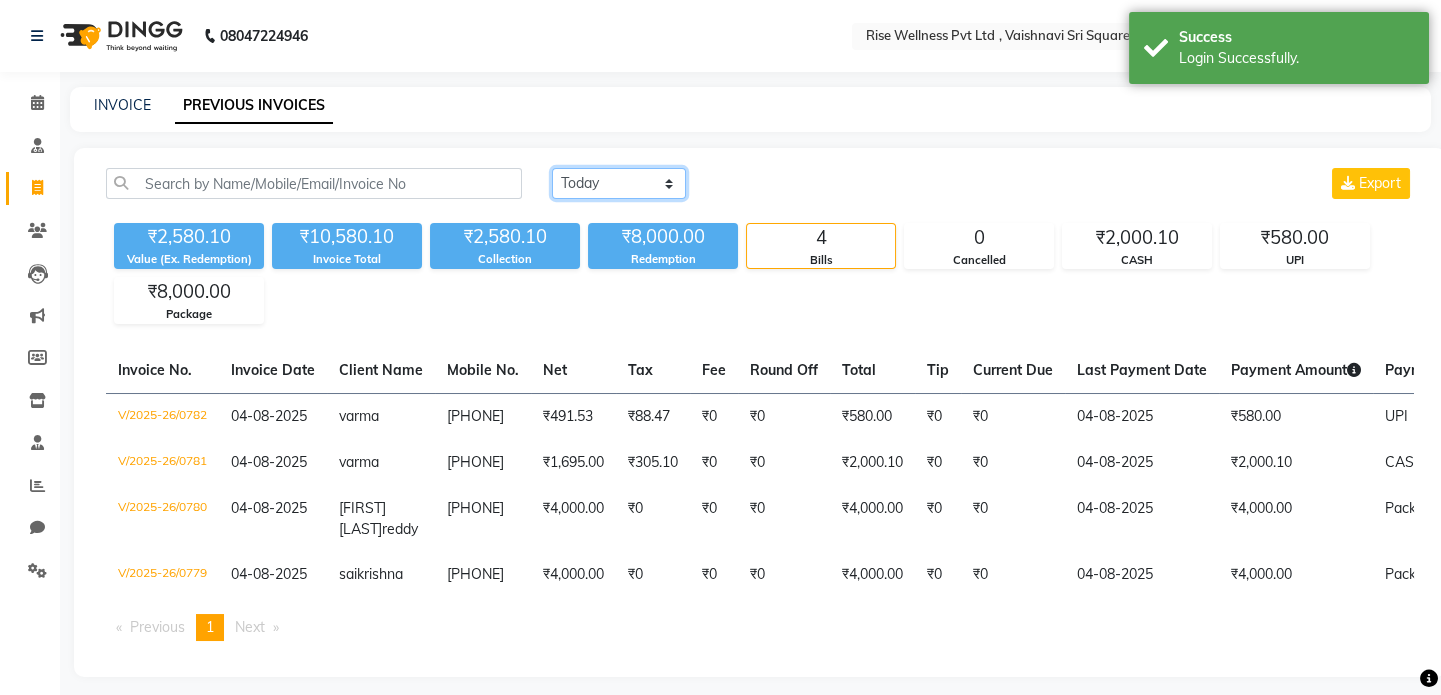 click on "Today Yesterday Custom Range" 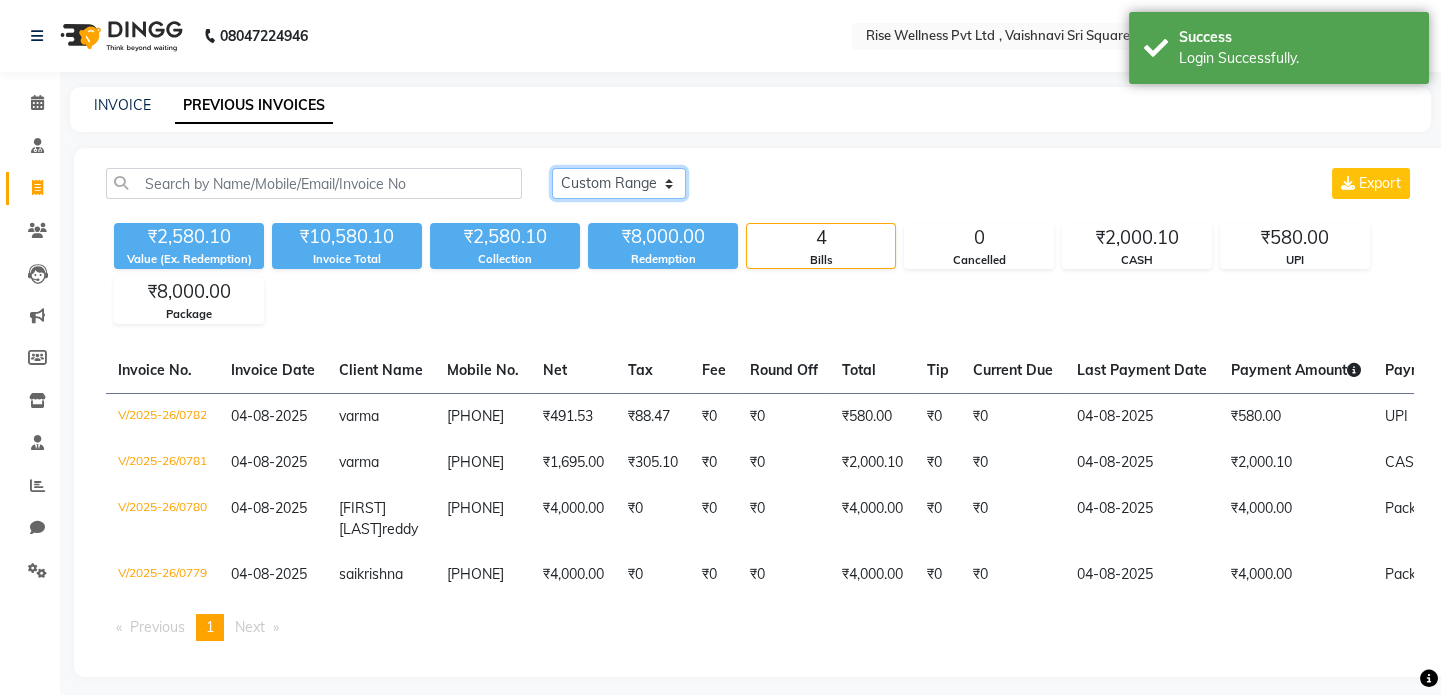 click on "Today Yesterday Custom Range" 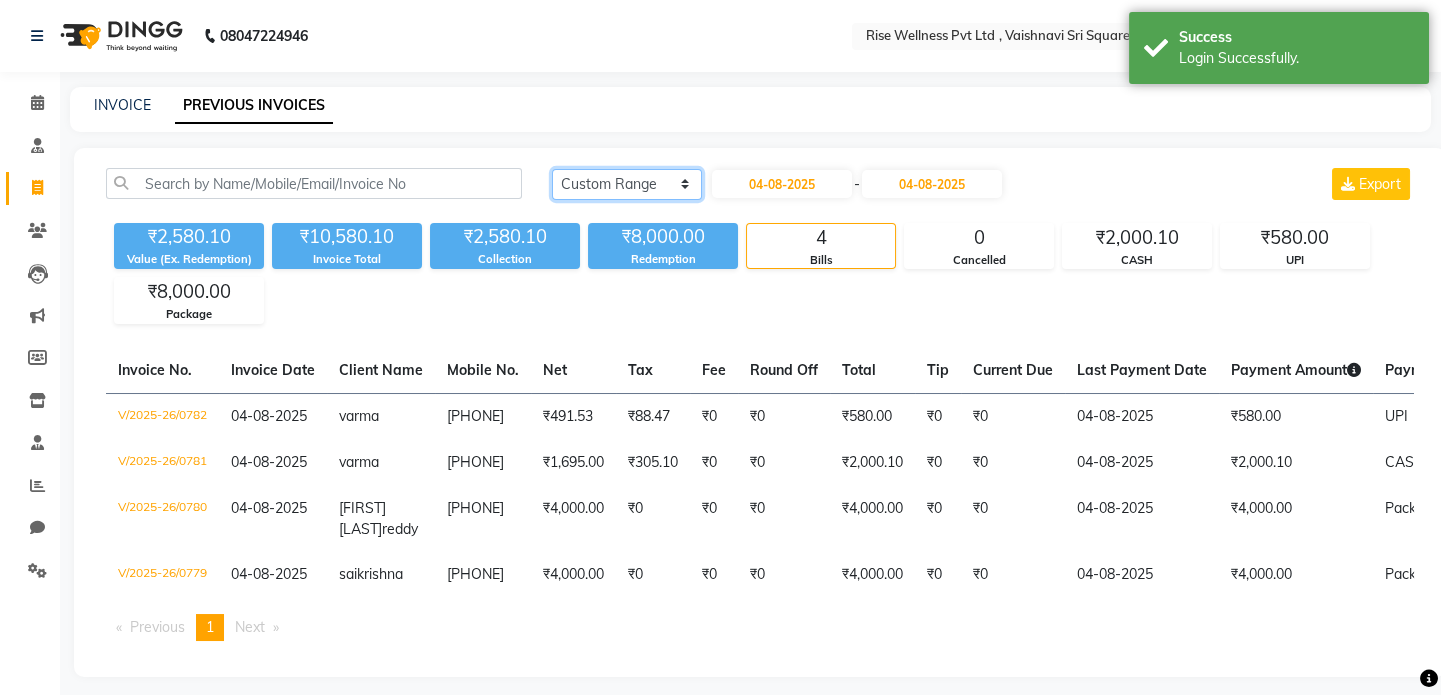 click on "Today Yesterday Custom Range" 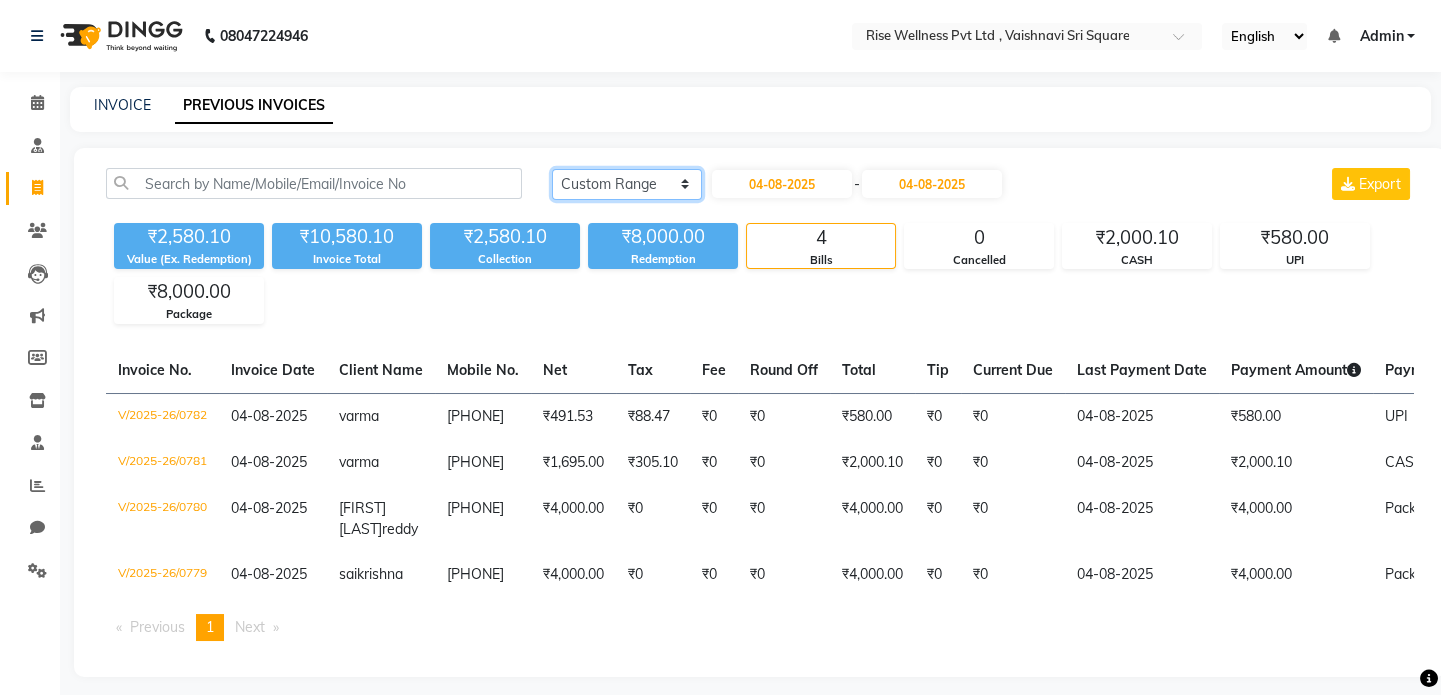 click on "Today Yesterday Custom Range" 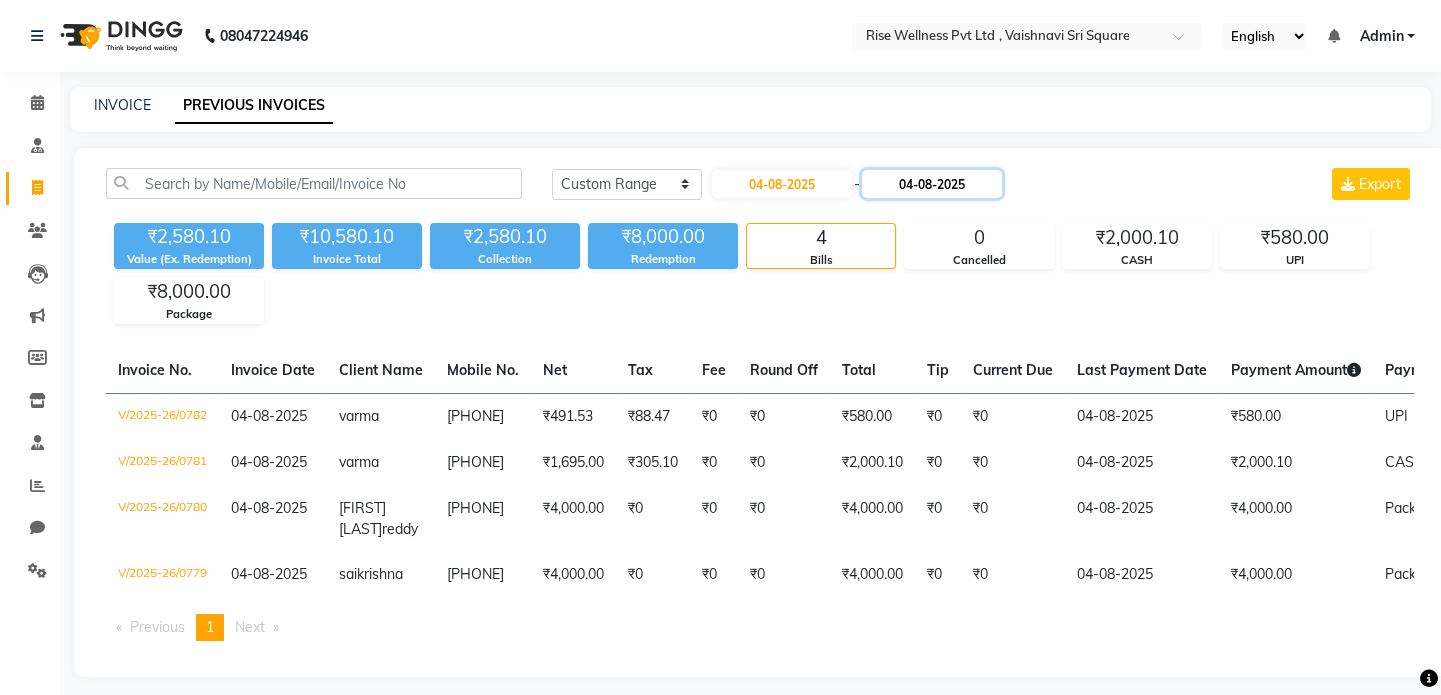 click on "04-08-2025" 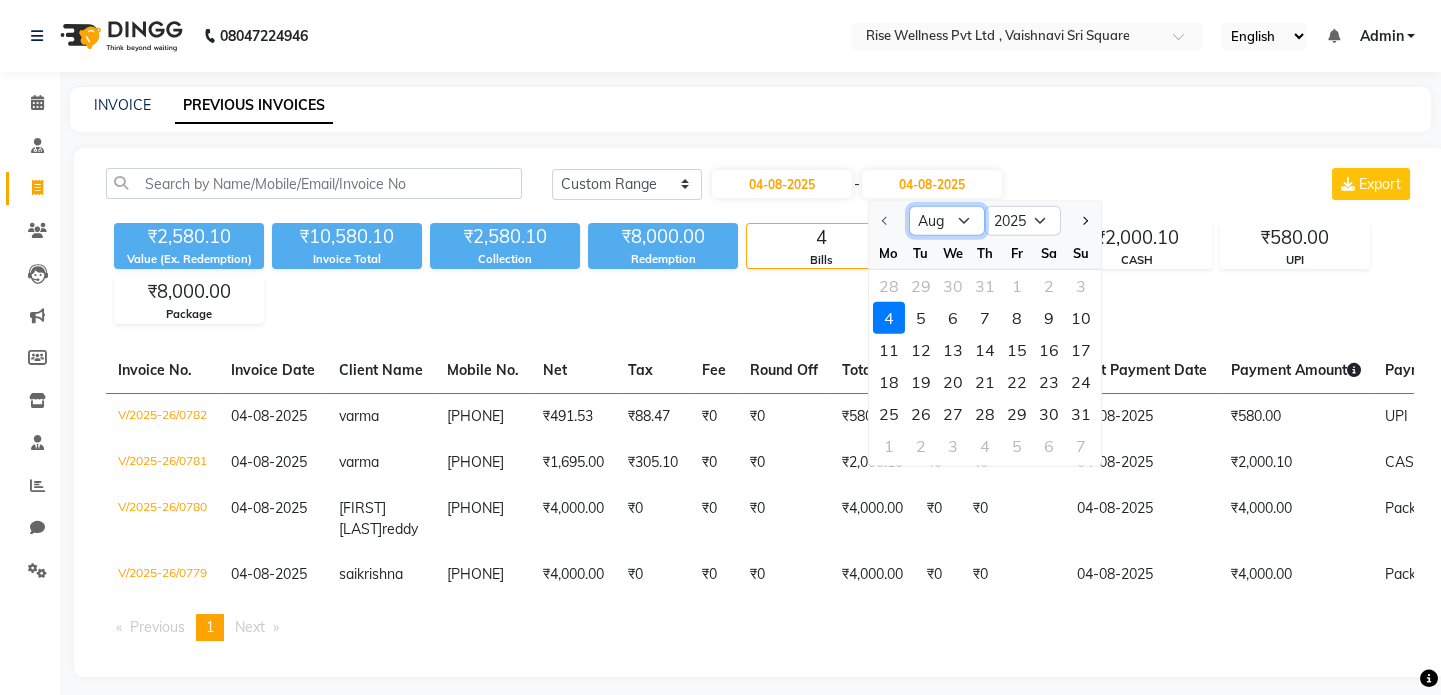 click on "Aug Sep Oct Nov Dec" 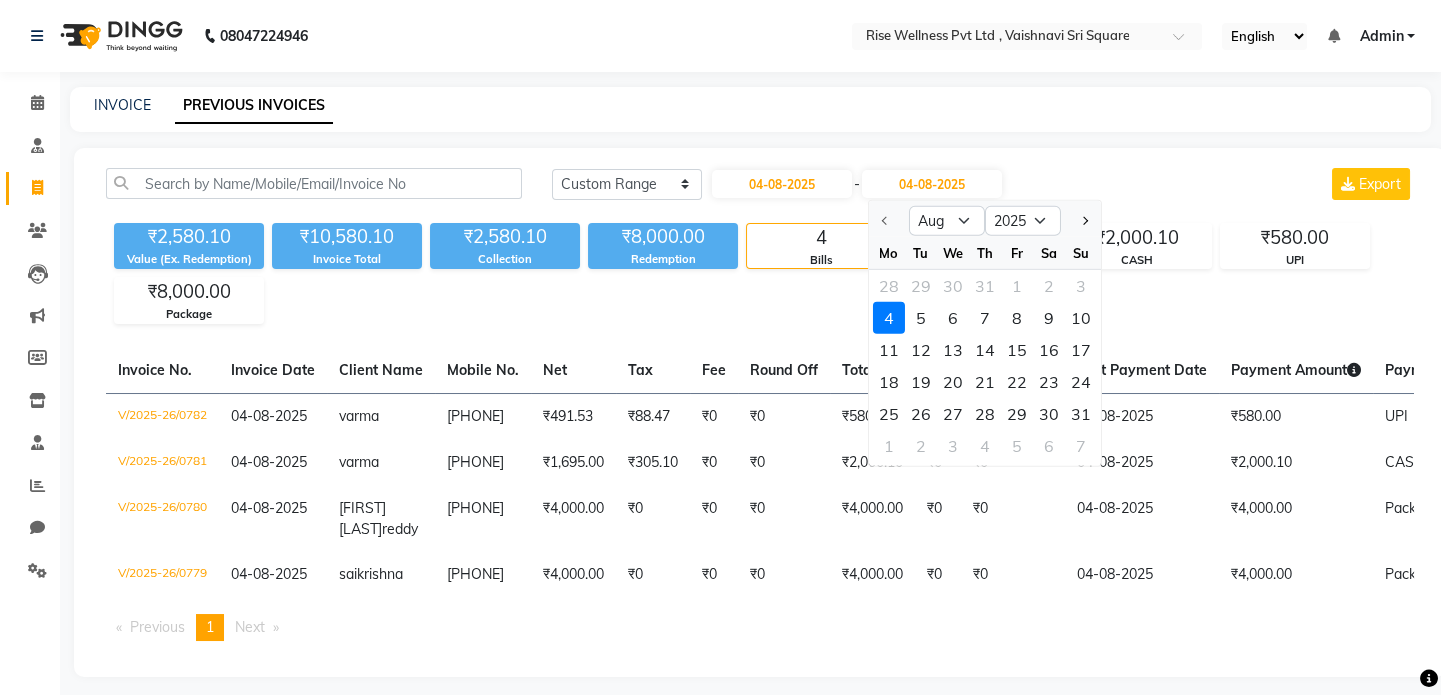 click on "Today Yesterday Custom Range 04-08-2025 - 04-08-2025 Aug Sep Oct Nov Dec 2025 2026 2027 2028 2029 2030 2031 2032 2033 2034 2035 Mo Tu We Th Fr Sa Su 28 29 30 31 1 2 3 4 5 6 7 8 9 10 11 12 13 14 15 16 17 18 19 20 21 22 23 24 25 26 27 28 29 30 31 1 2 3 4 5 6 7 Export ₹2,580.10 Value (Ex. Redemption) ₹10,580.10 Invoice Total  ₹2,580.10 Collection ₹8,000.00 Redemption 4 Bills 0 Cancelled ₹2,000.10 CASH ₹580.00 UPI ₹8,000.00 Package  Invoice No.   Invoice Date   Client Name   Mobile No.   Net   Tax   Fee   Round Off   Total   Tip   Current Due   Last Payment Date   Payment Amount   Payment Methods   Cancel Reason   Status   V/2025-26/0782  04-08-2025 varma   8897277755 ₹491.53 ₹88.47  ₹0  ₹0 ₹580.00 ₹0 ₹0 04-08-2025 ₹580.00  UPI - PAID  V/2025-26/0781  04-08-2025 varma   8897277755 ₹1,695.00 ₹305.10  ₹0  ₹0 ₹2,000.10 ₹0 ₹0 04-08-2025 ₹2,000.10  CASH - PAID  V/2025-26/0780  04-08-2025 A Narasimha  reddy 9989379069 ₹4,000.00 ₹0  ₹0  ₹0 ₹4,000.00 ₹0 ₹0 - sai" 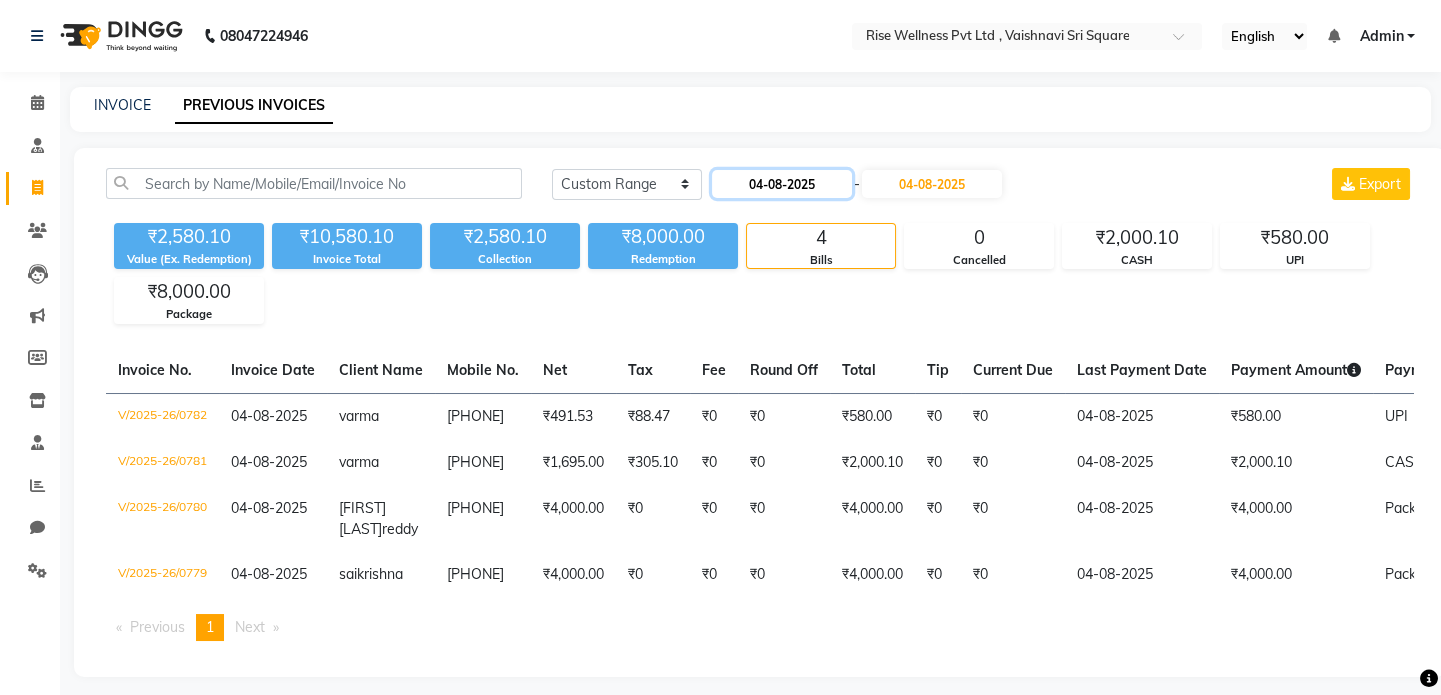 click on "04-08-2025" 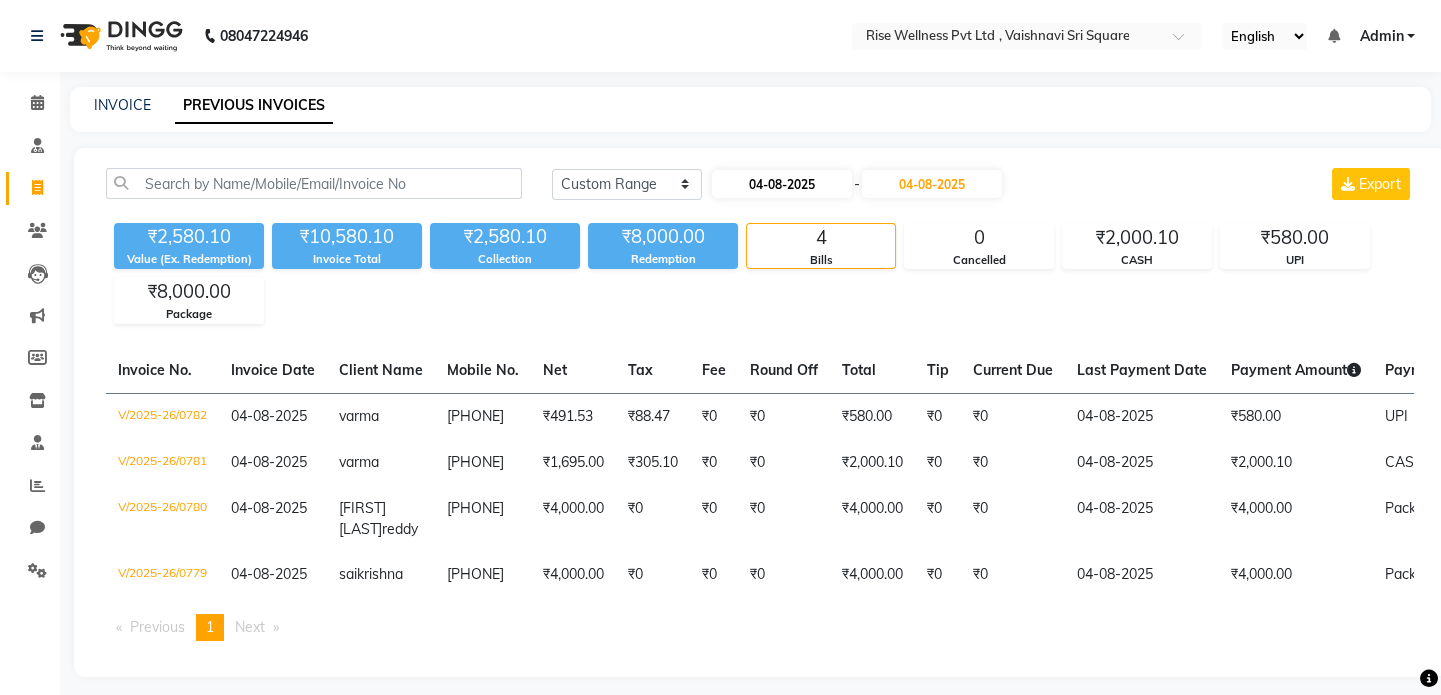 select on "8" 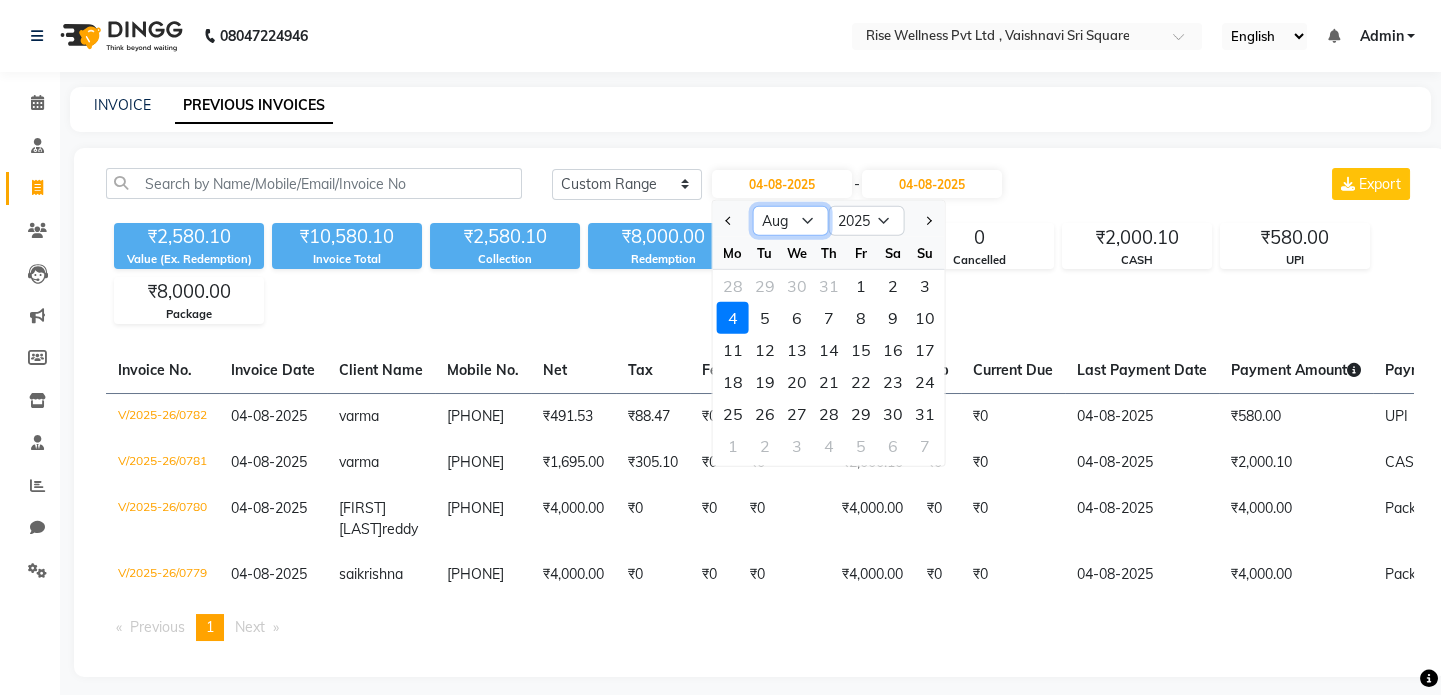 click on "Jan Feb Mar Apr May Jun Jul Aug Sep Oct Nov Dec" 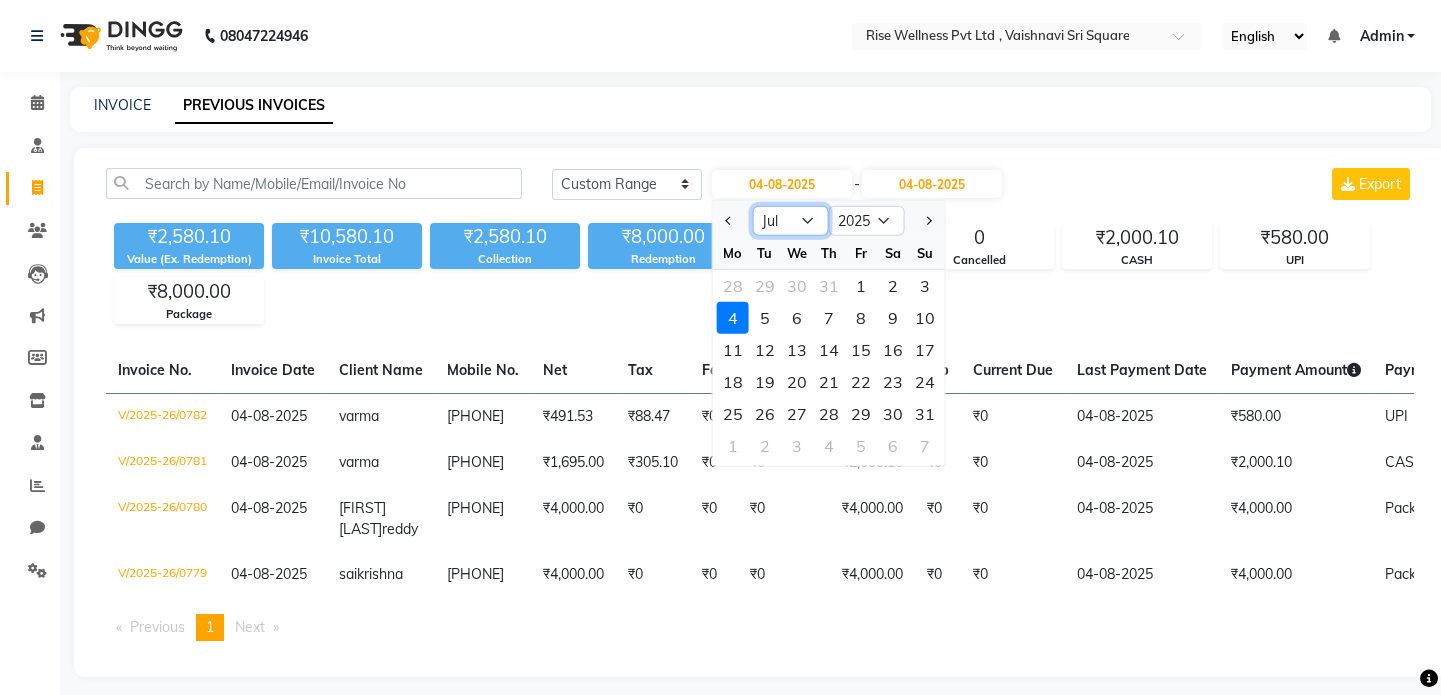 click on "Jan Feb Mar Apr May Jun Jul Aug Sep Oct Nov Dec" 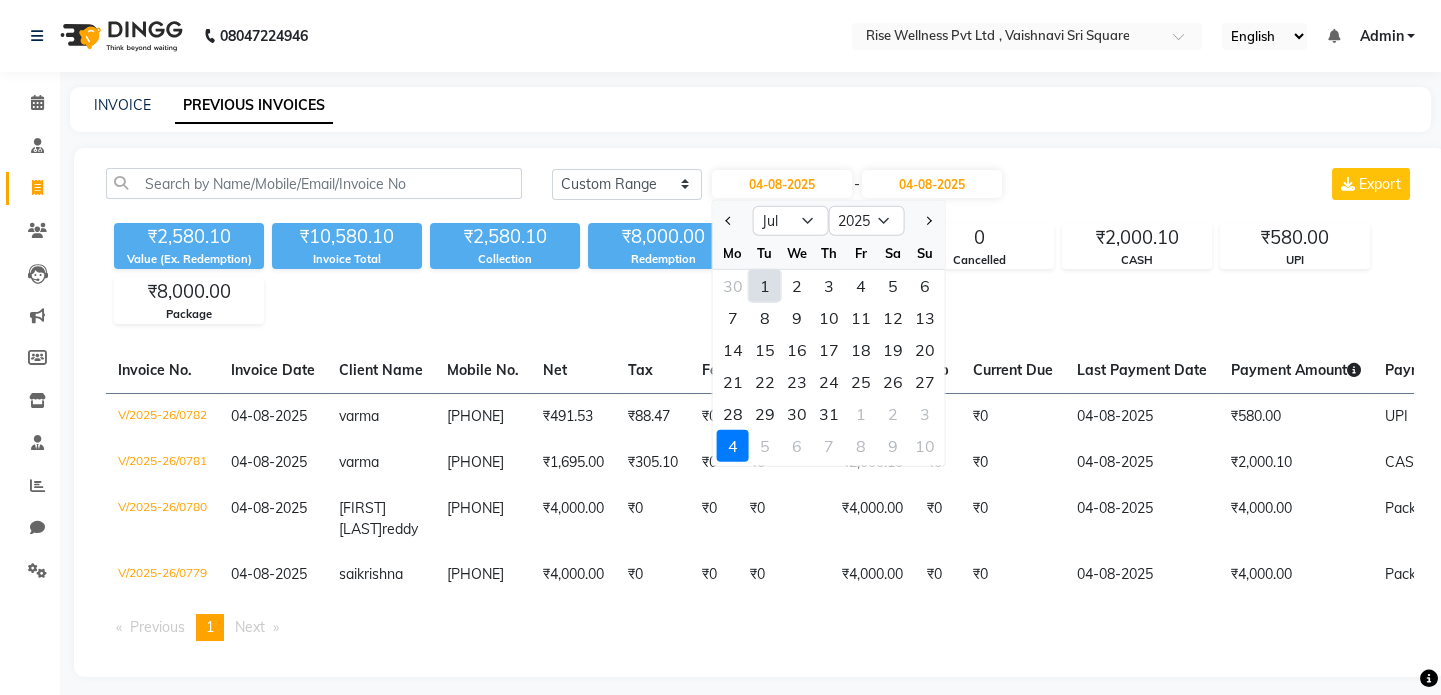 click on "1" 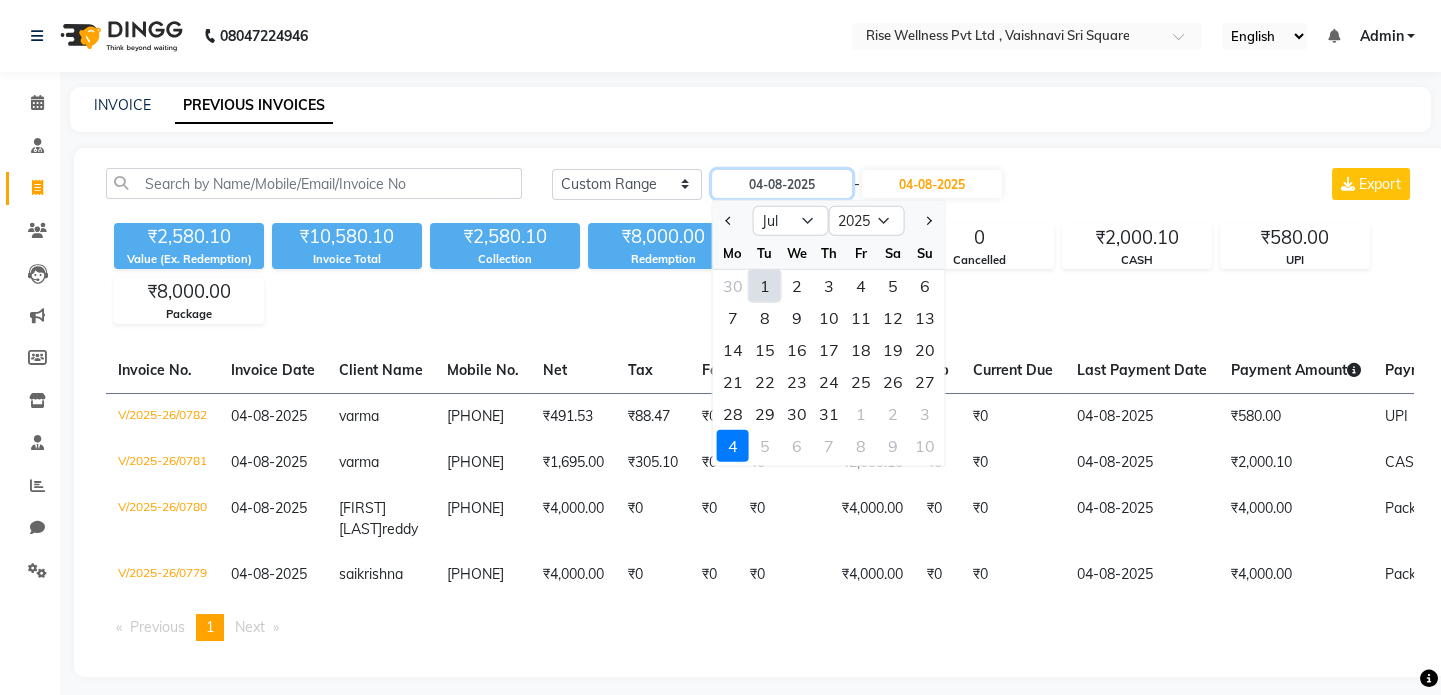type on "01-07-2025" 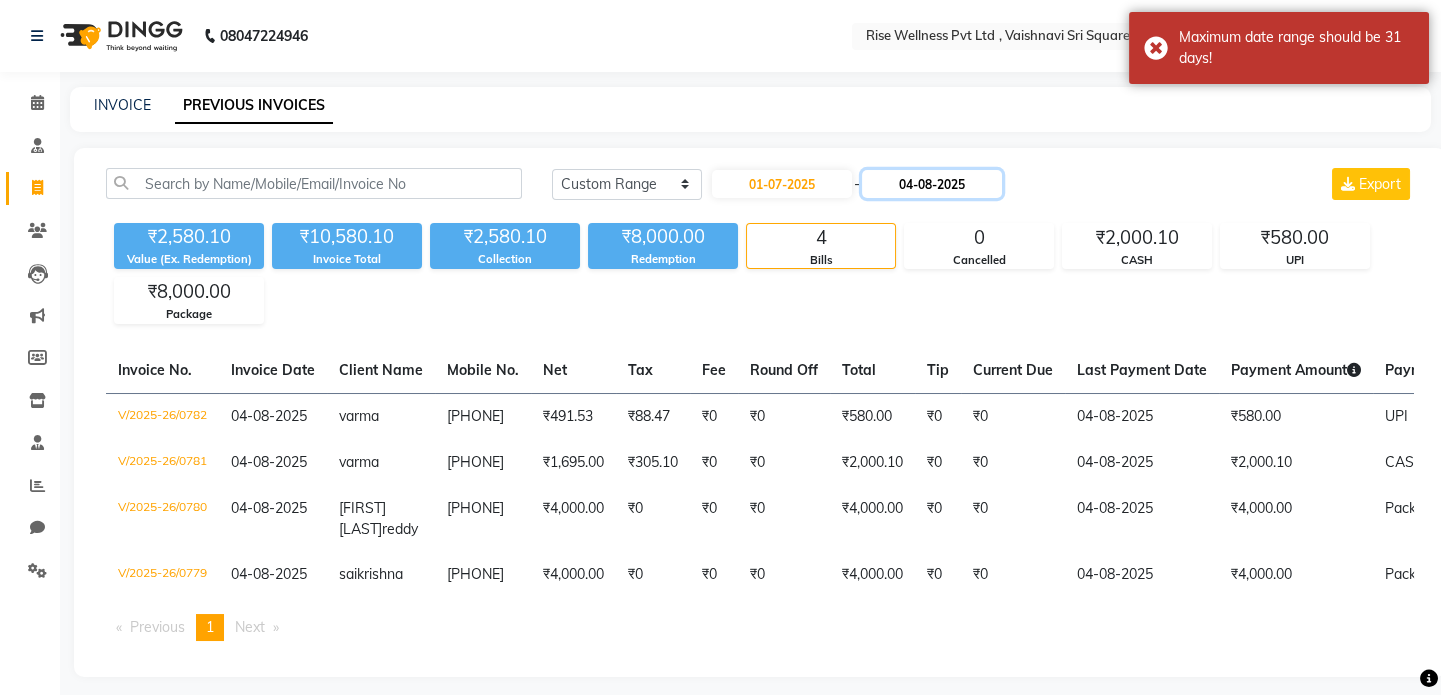 click on "04-08-2025" 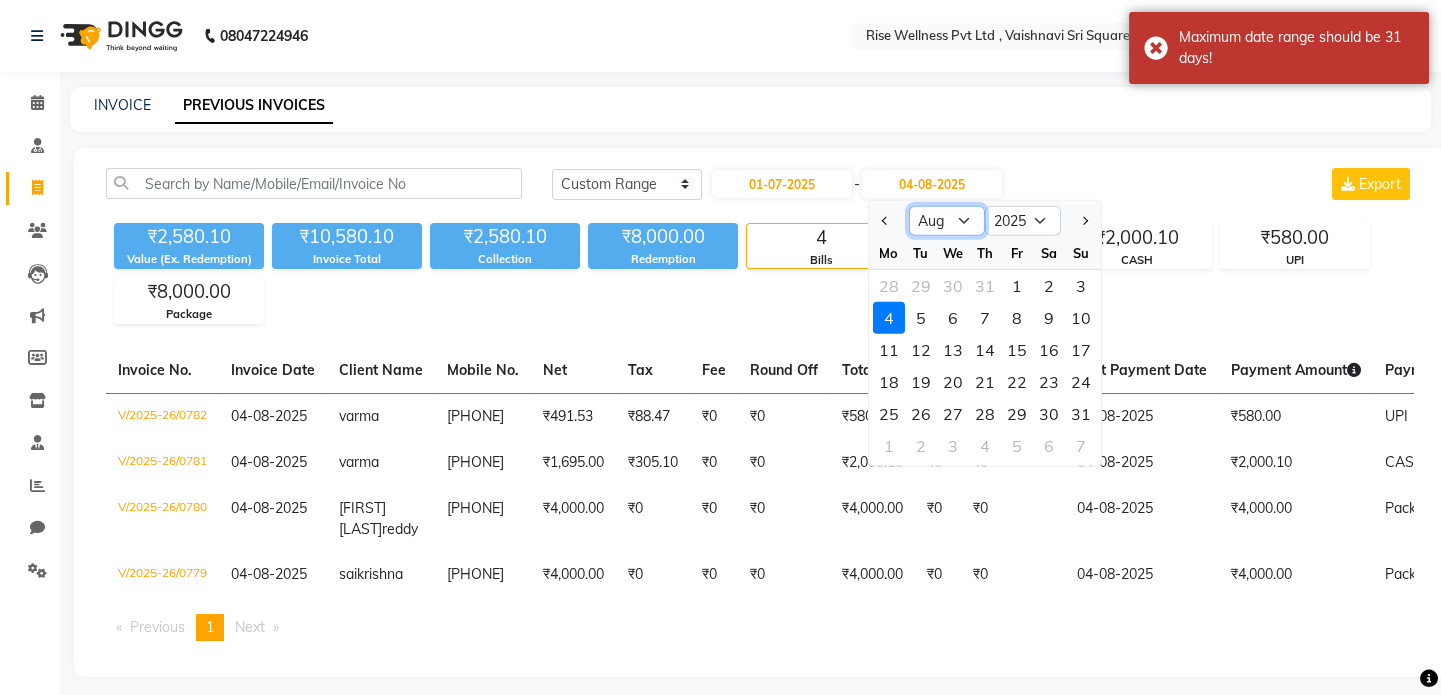 click on "Jul Aug Sep Oct Nov Dec" 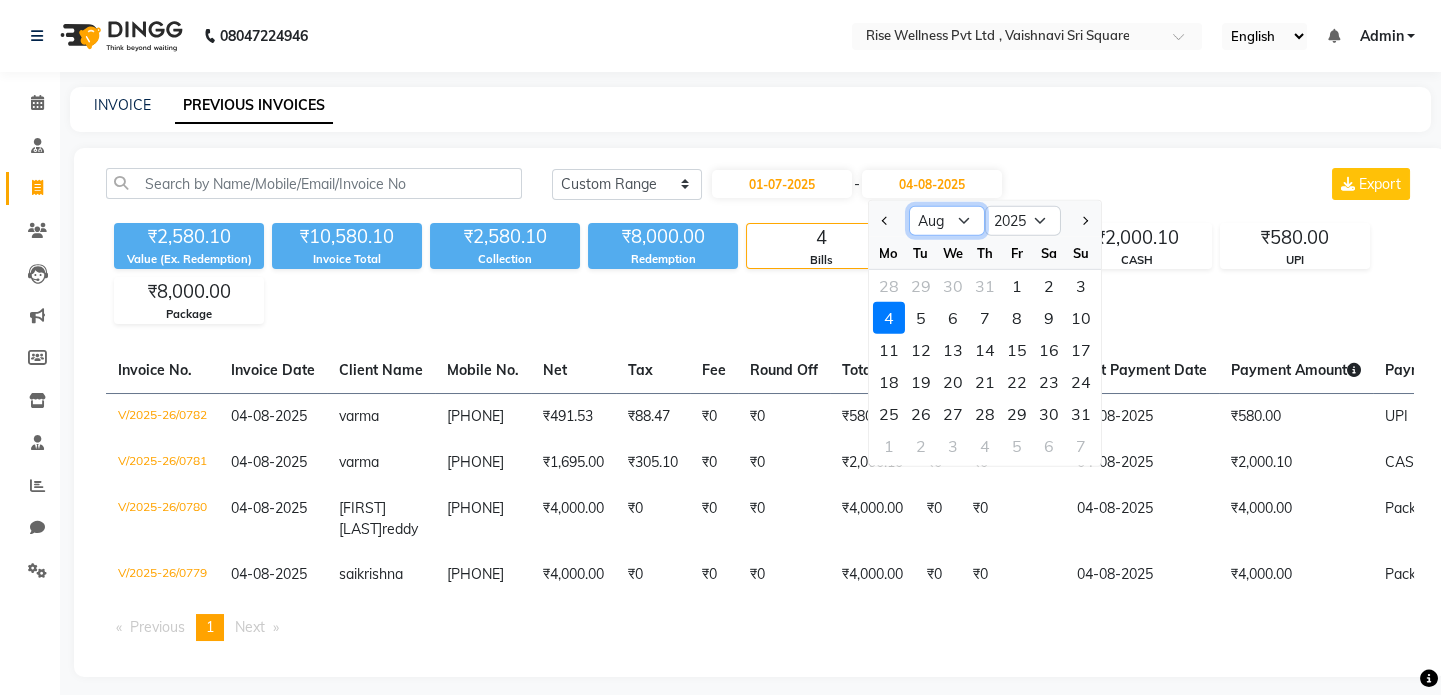 select on "7" 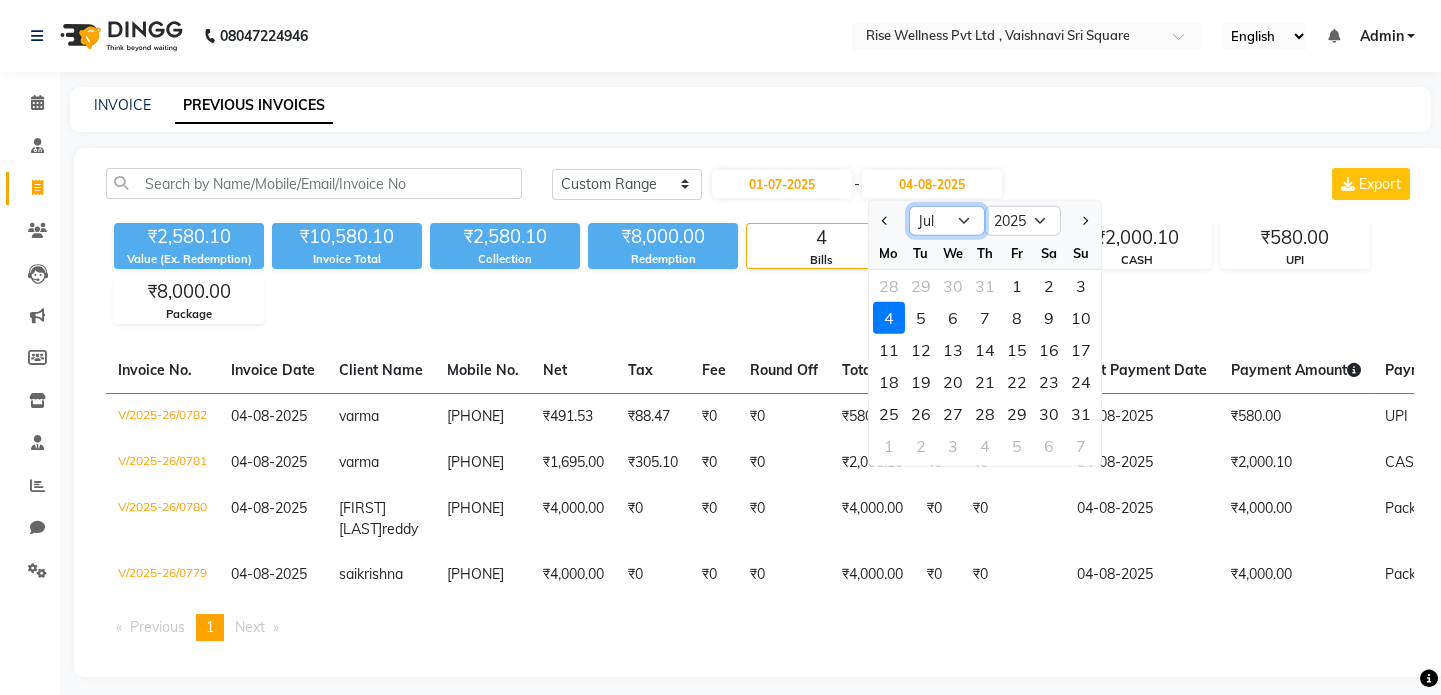click on "Jul Aug Sep Oct Nov Dec" 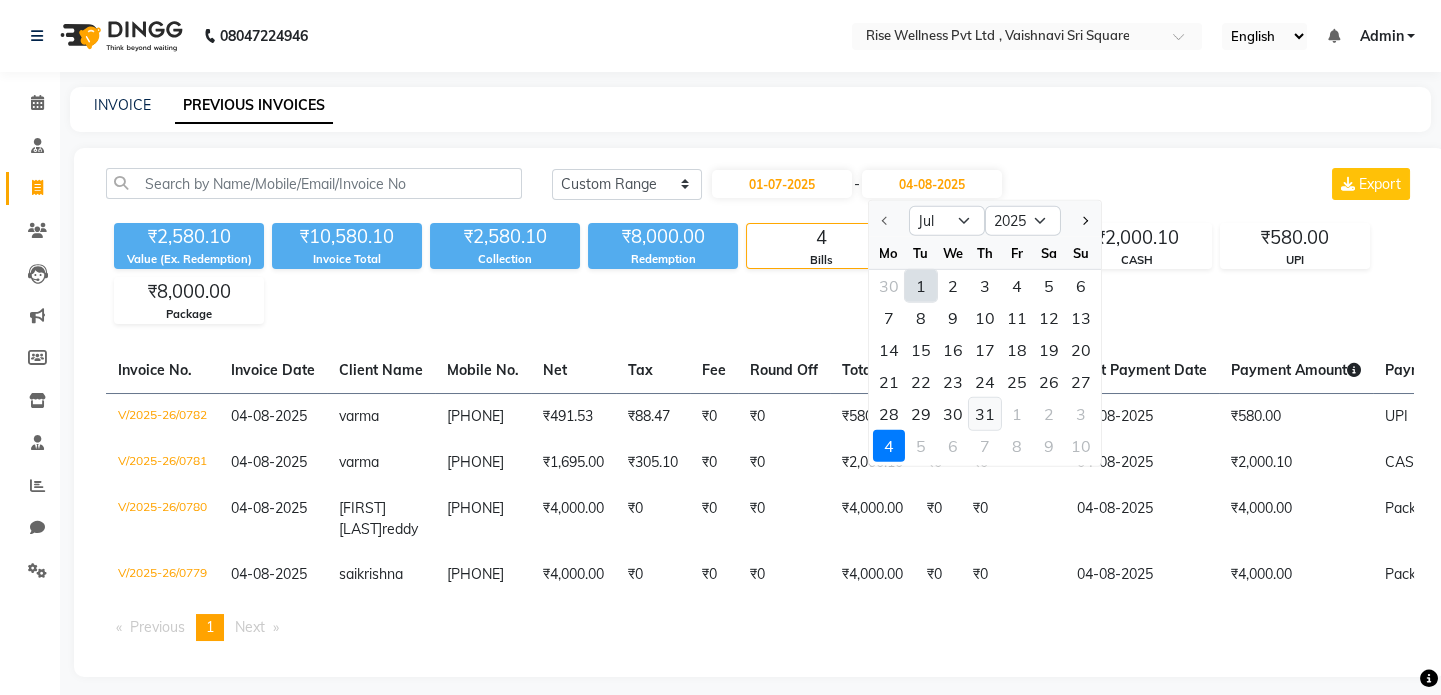 click on "31" 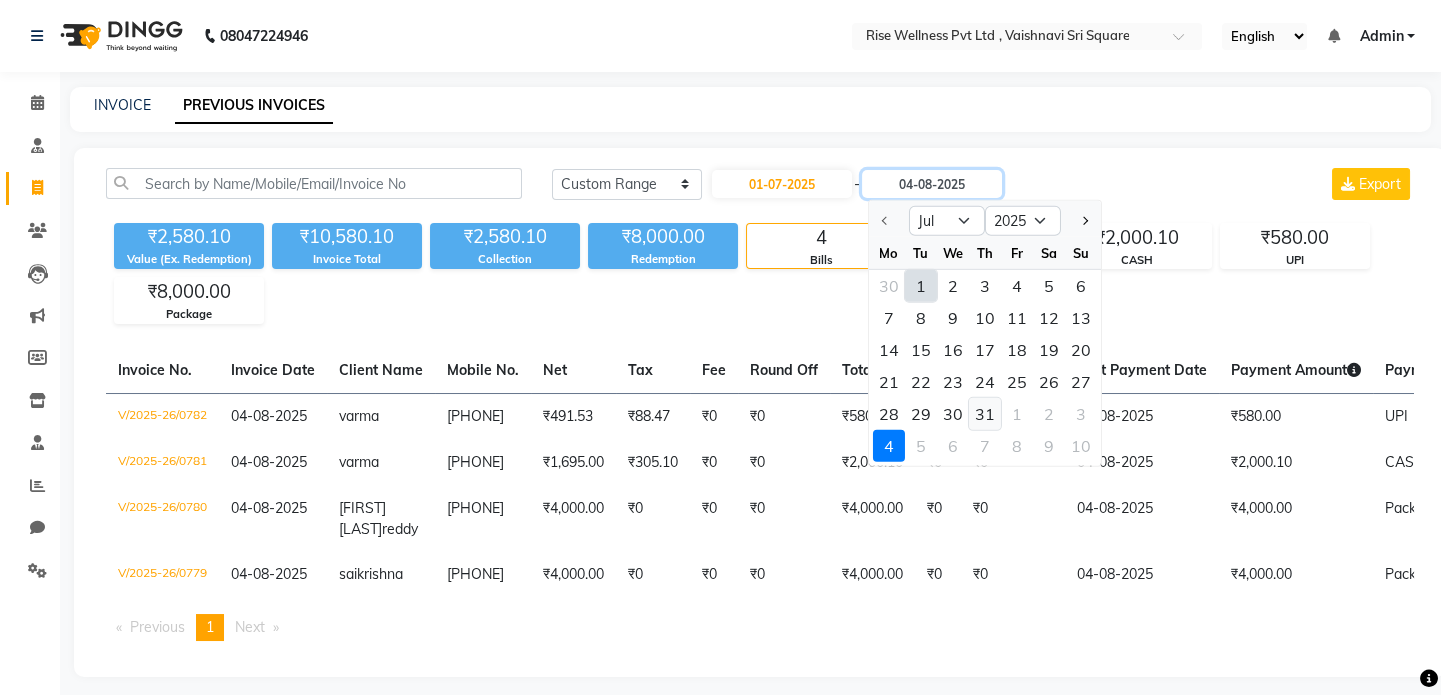 type on "31-07-2025" 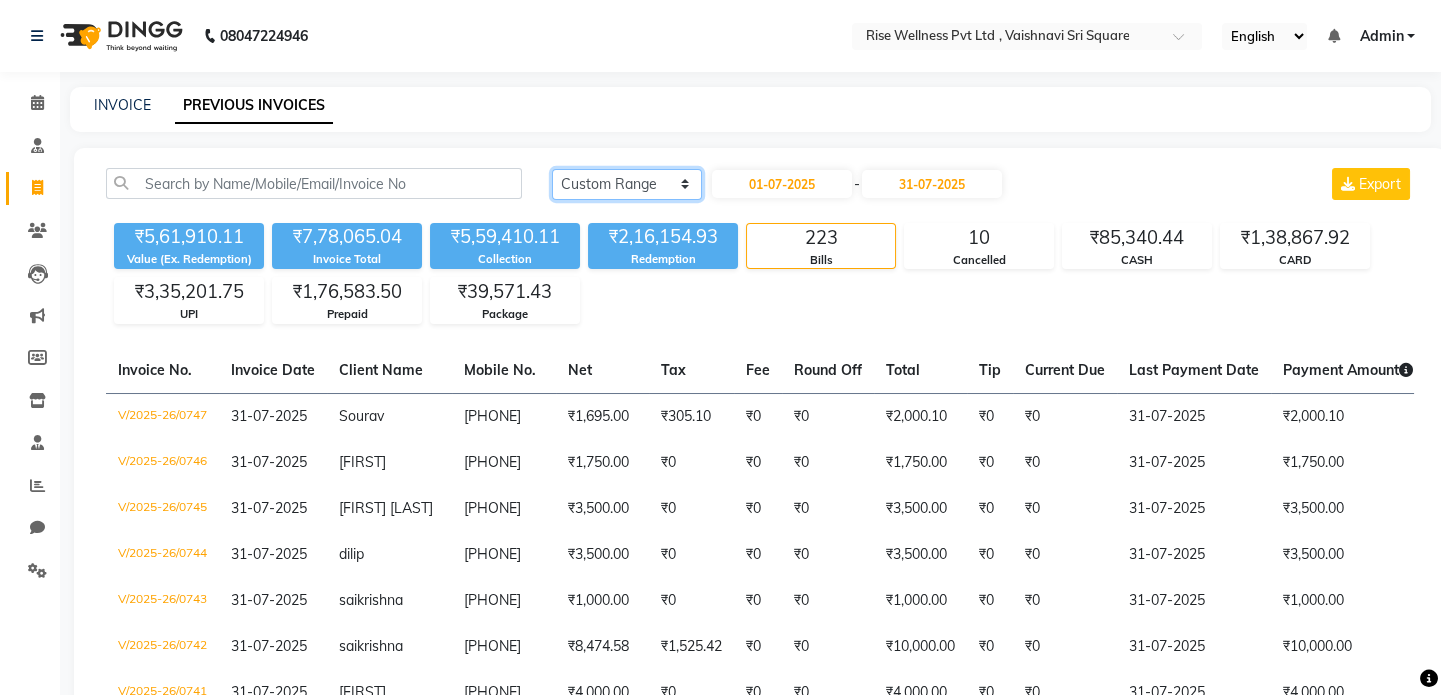 click on "Today Yesterday Custom Range" 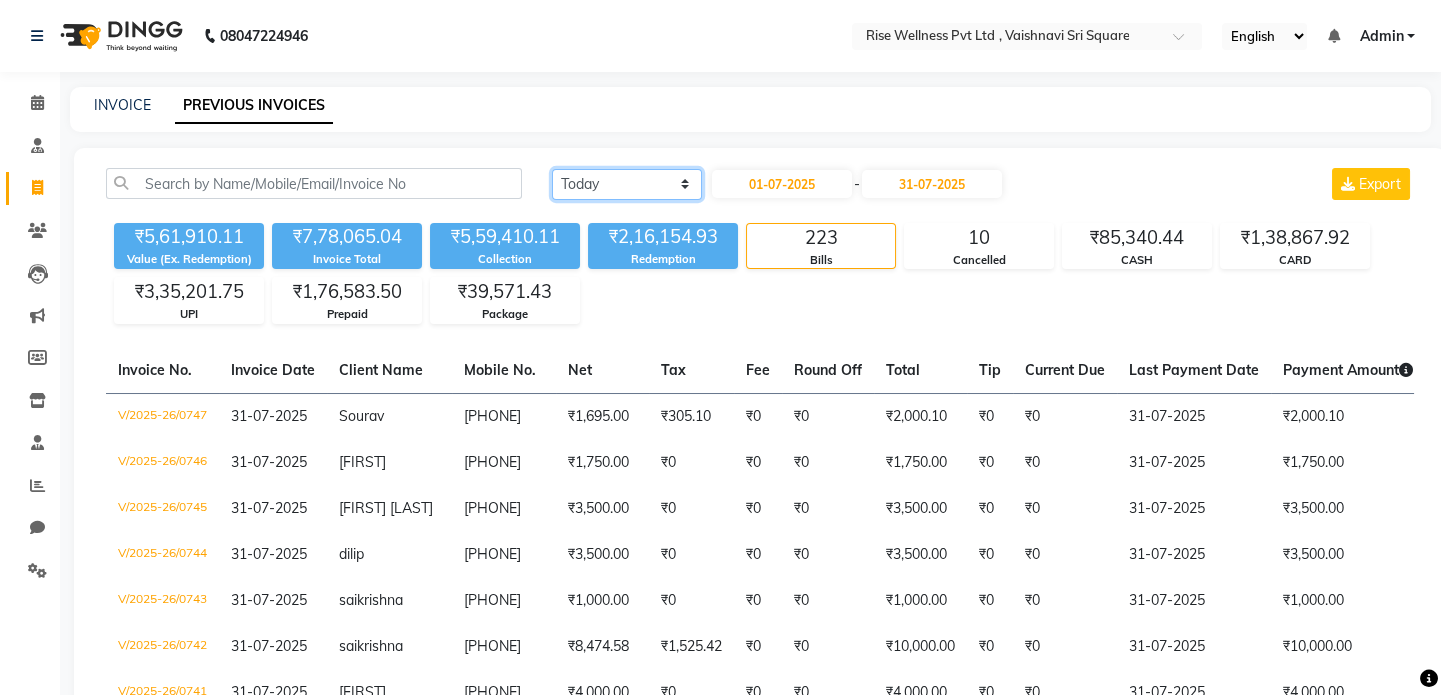 click on "Today Yesterday Custom Range" 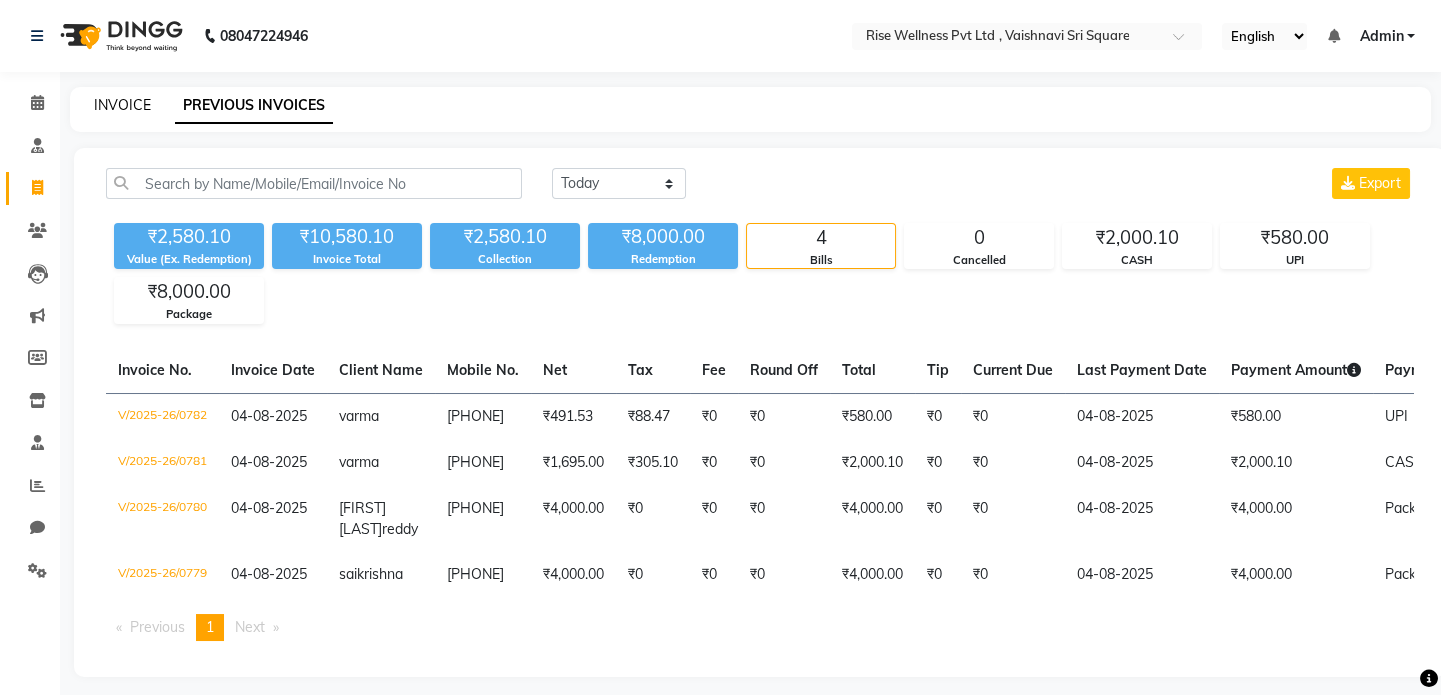 click on "INVOICE" 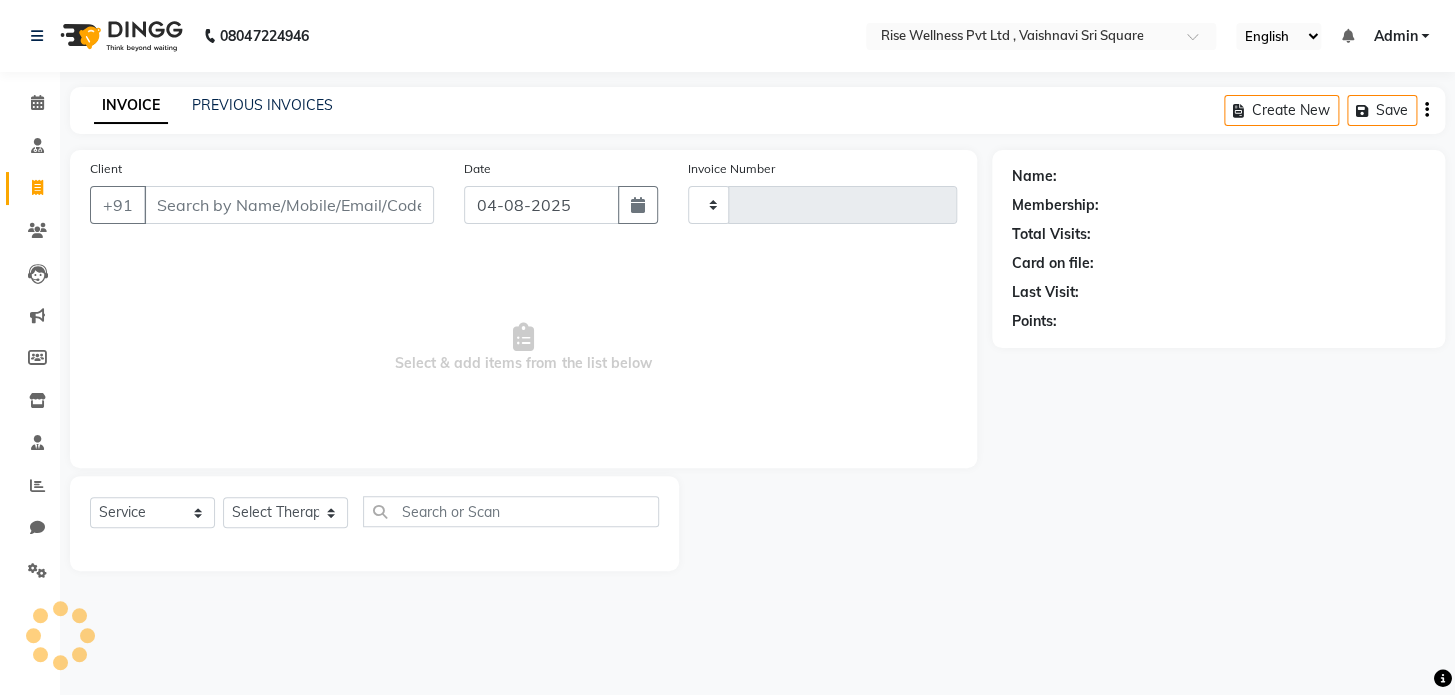 type on "0783" 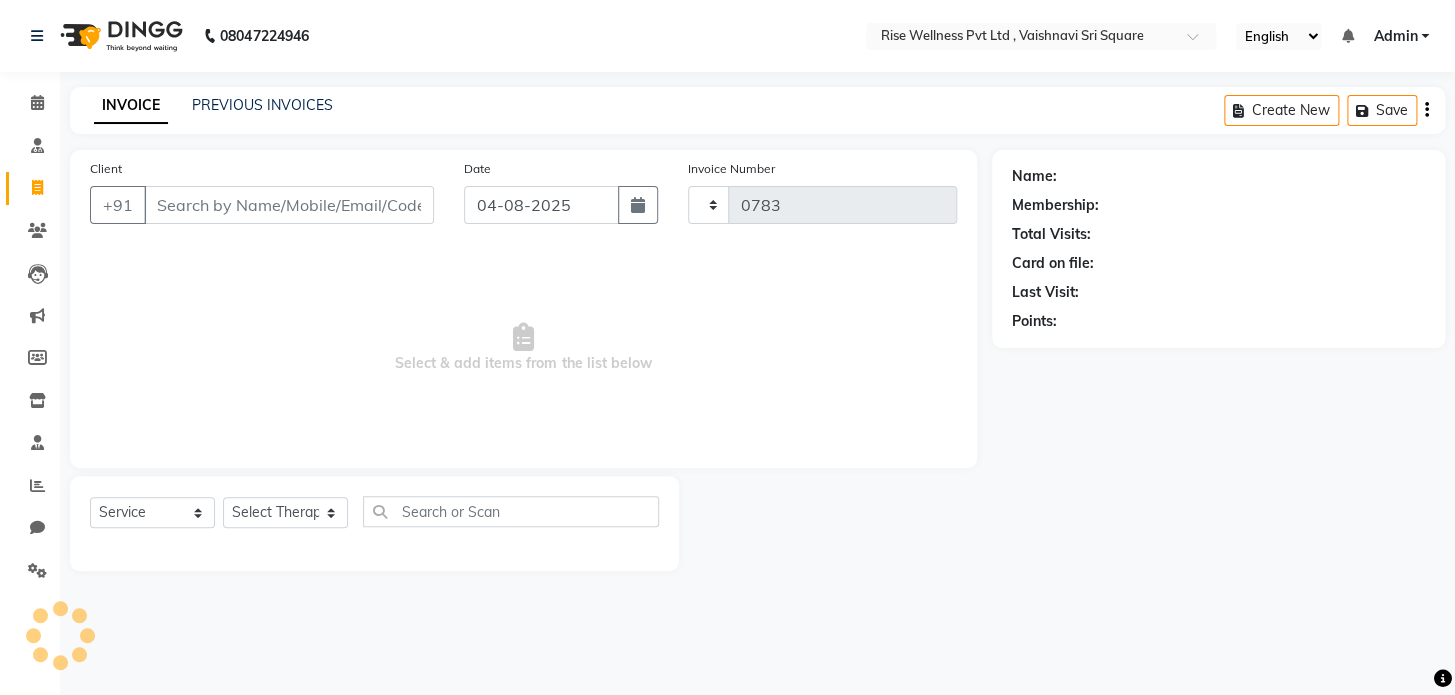 select on "7497" 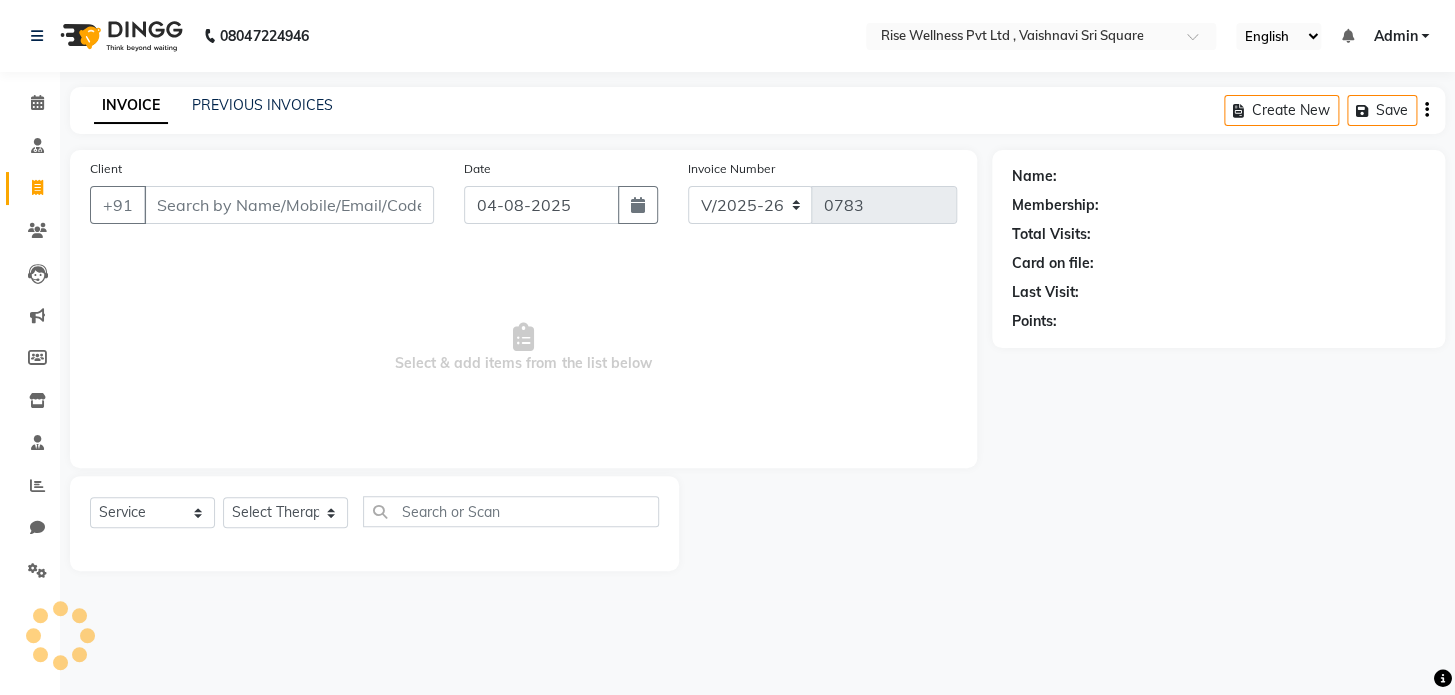 select on "V" 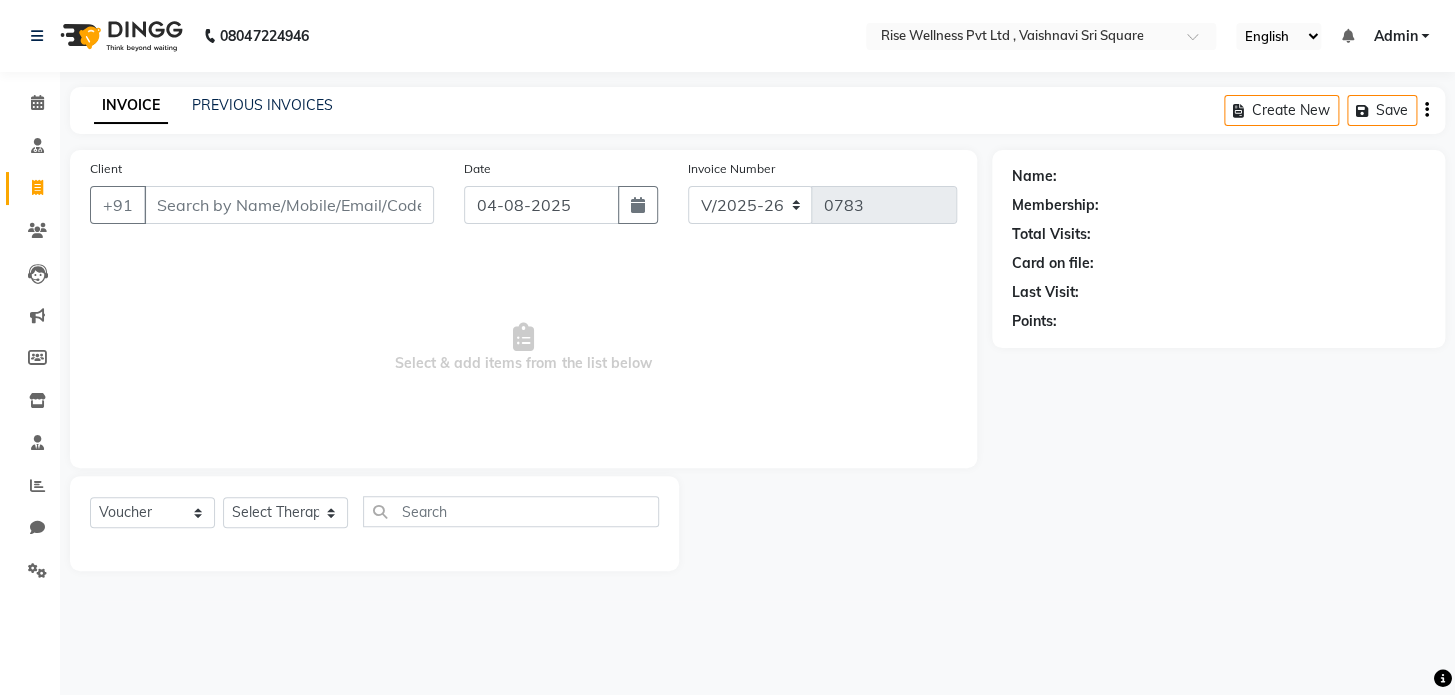 click on "Client" at bounding box center (289, 205) 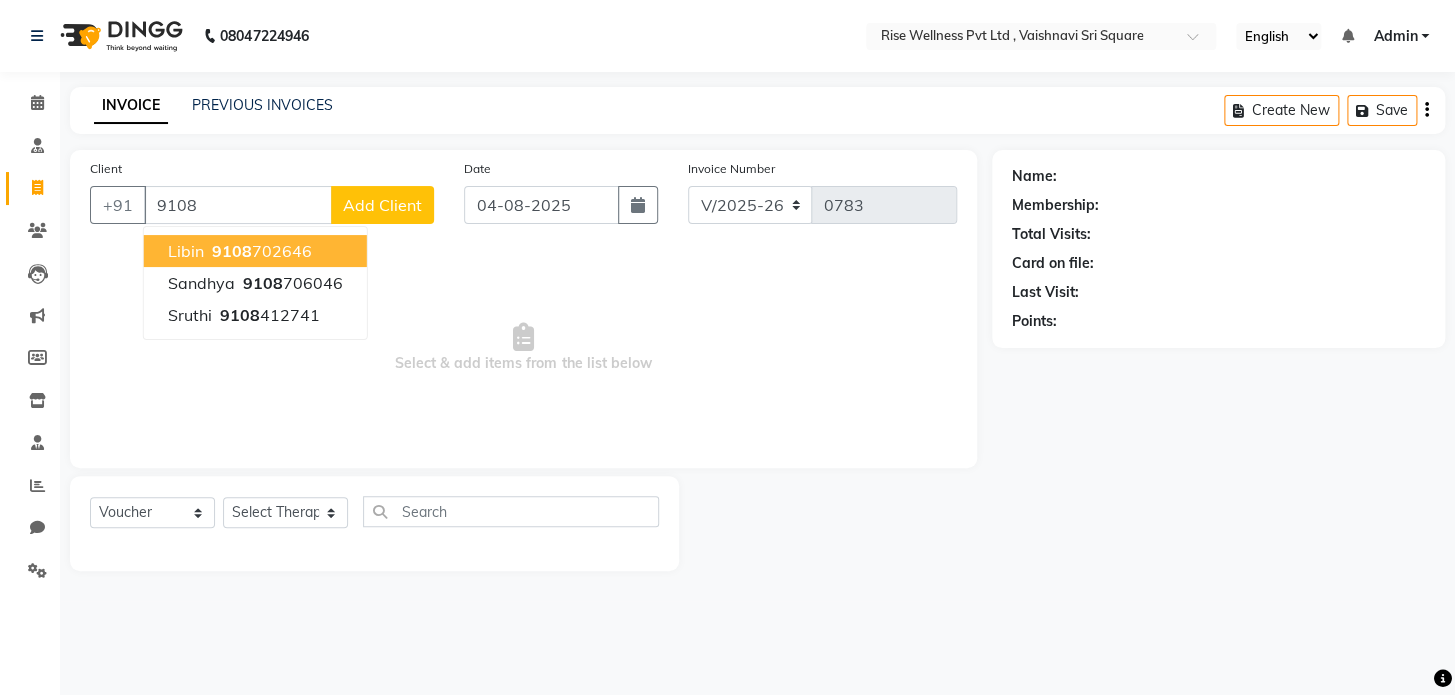 click on "9108 702646" at bounding box center [260, 251] 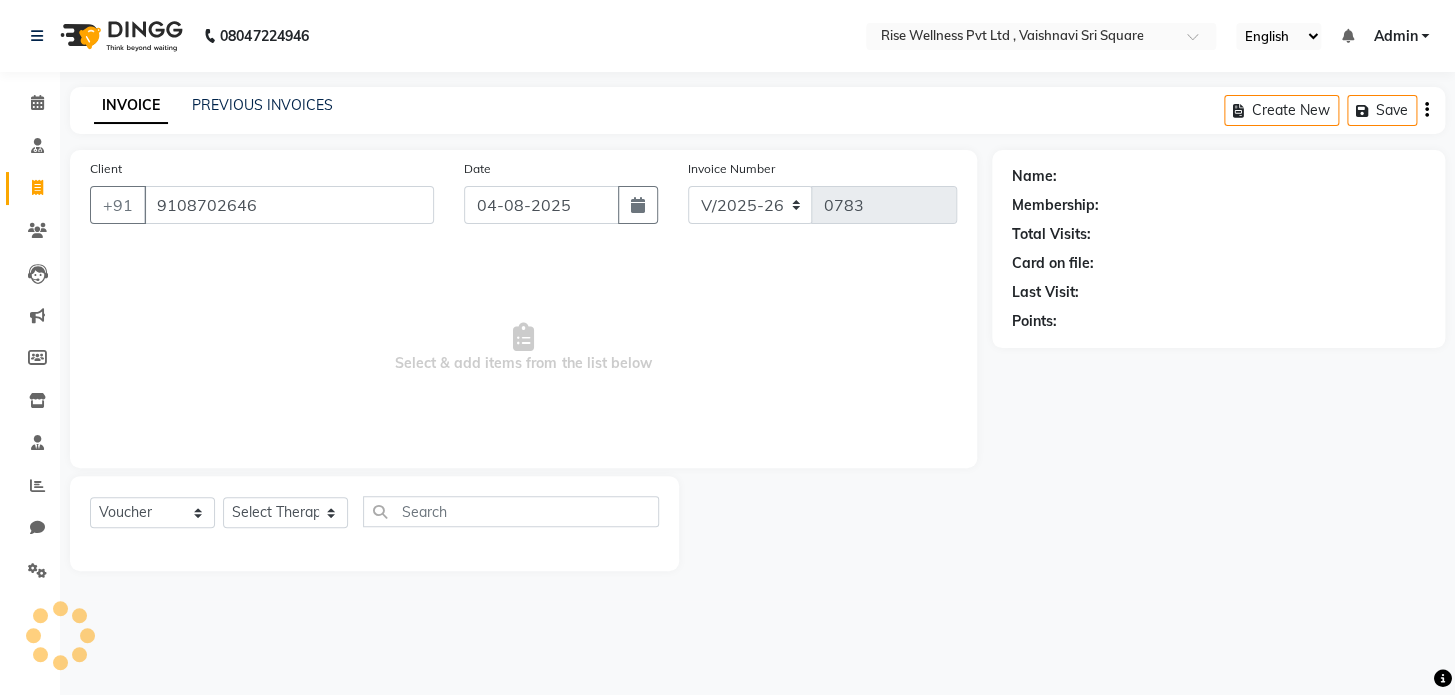 type on "9108702646" 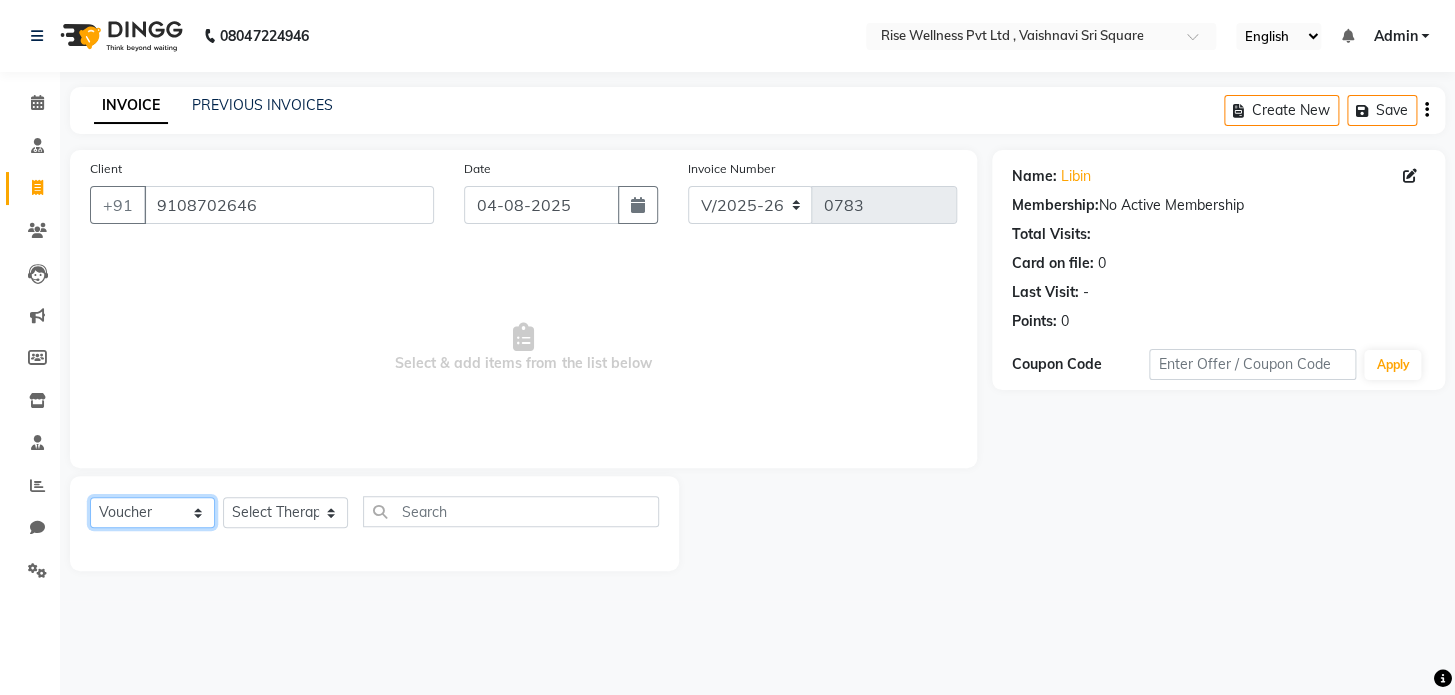 click on "Select  Service  Product  Membership  Package Voucher Prepaid Gift Card" 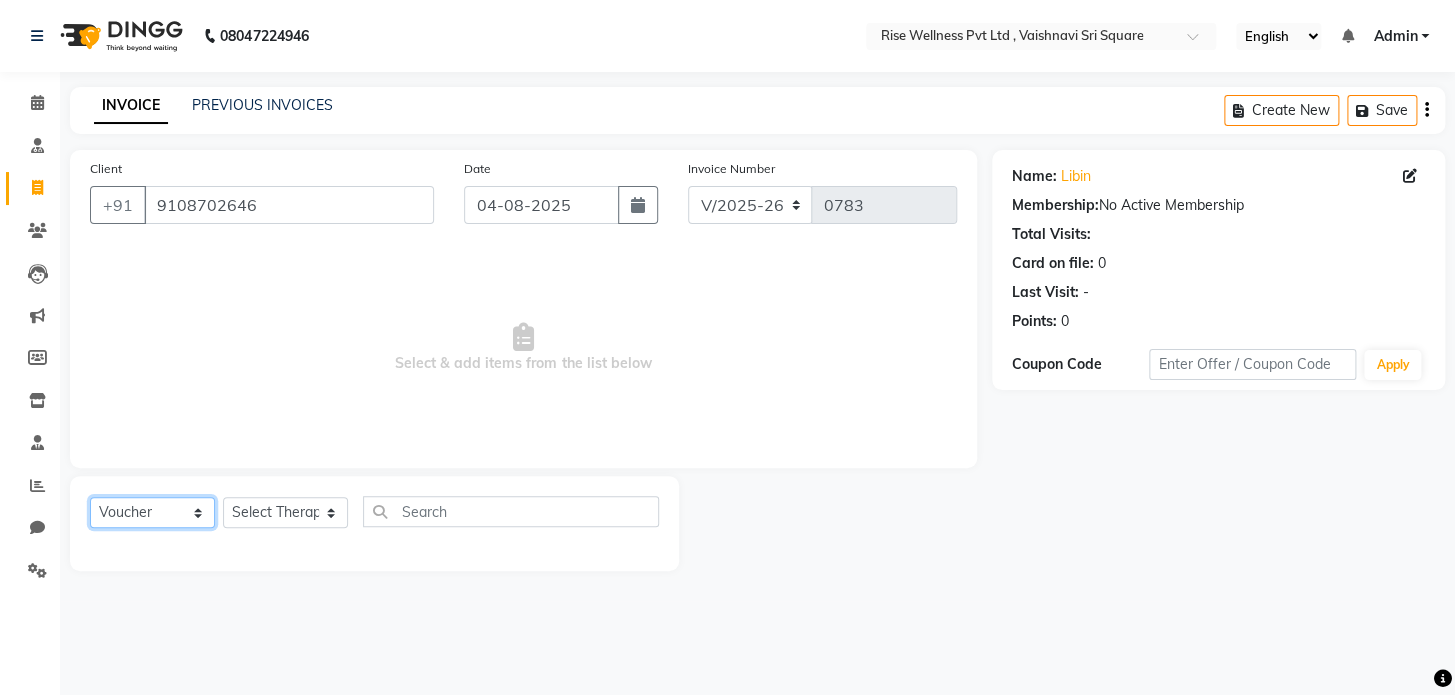 select on "service" 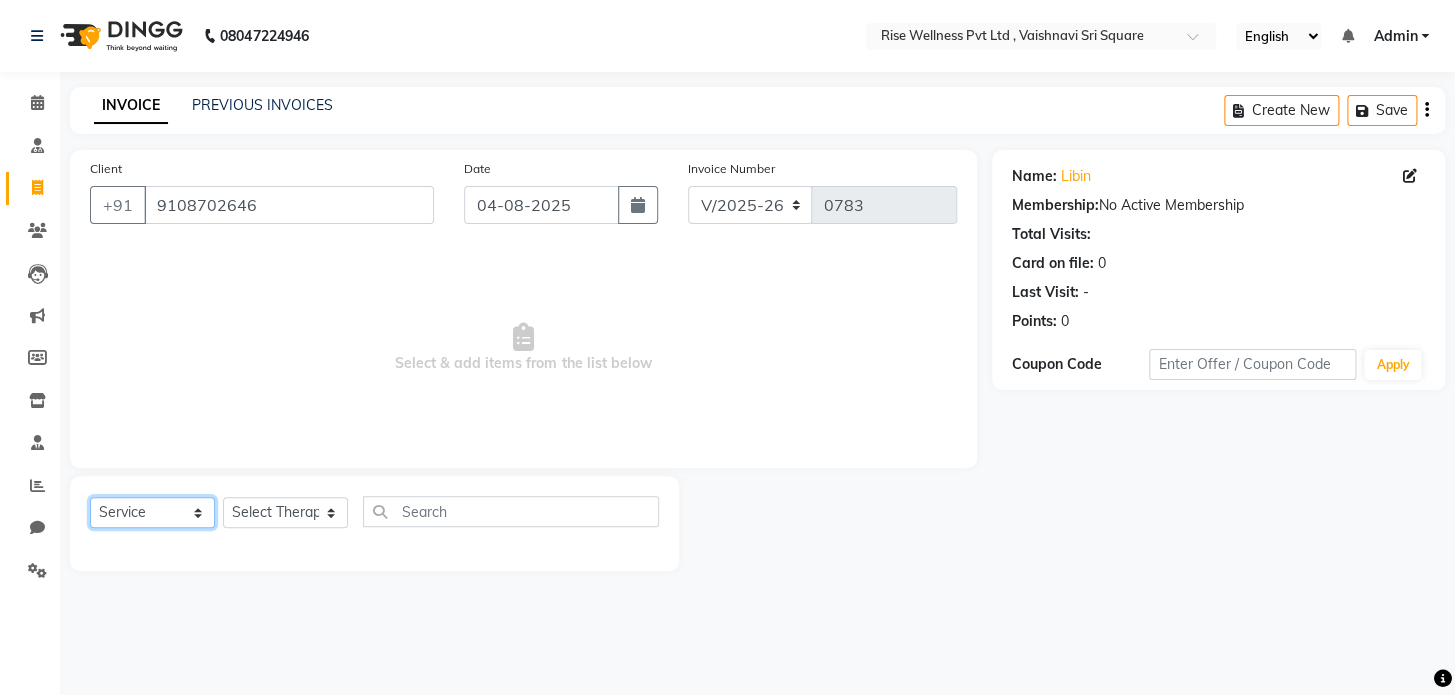 click on "Select  Service  Product  Membership  Package Voucher Prepaid Gift Card" 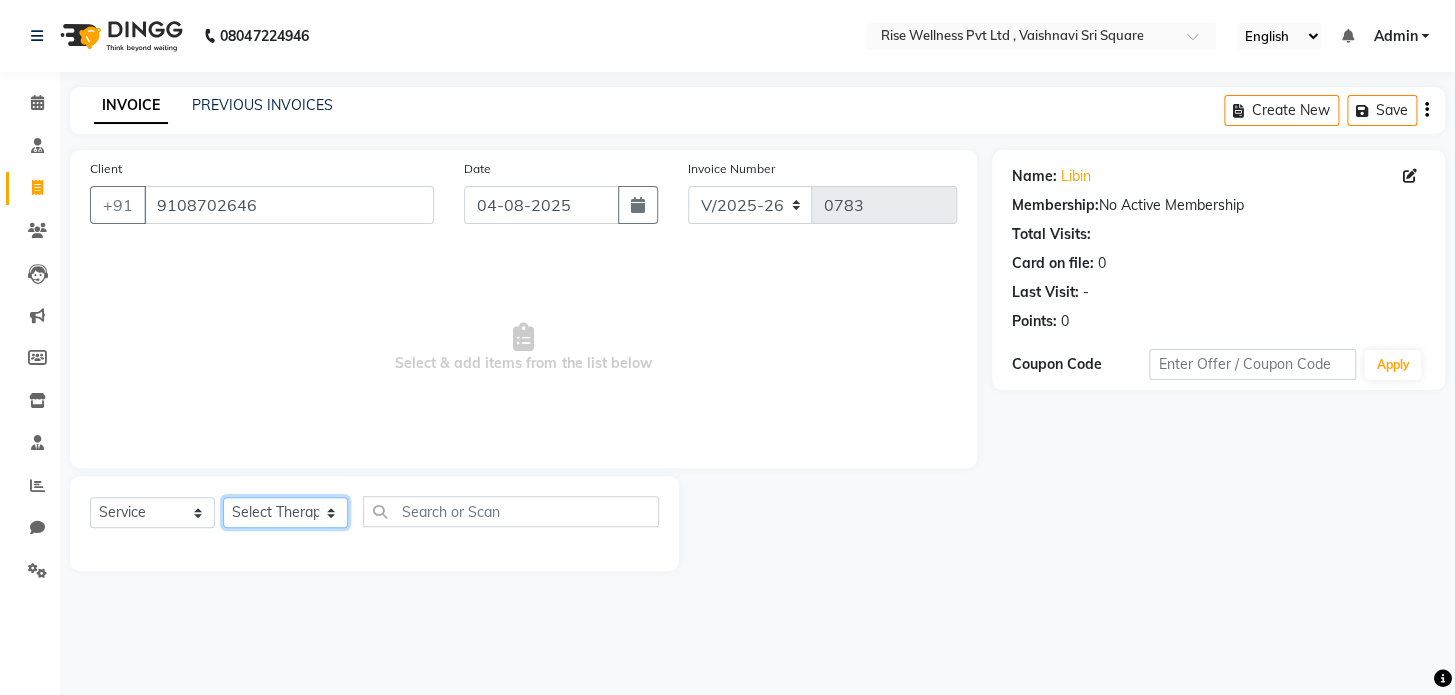 click on "Select Therapist LIBIN nithya Reception sujith suzi" 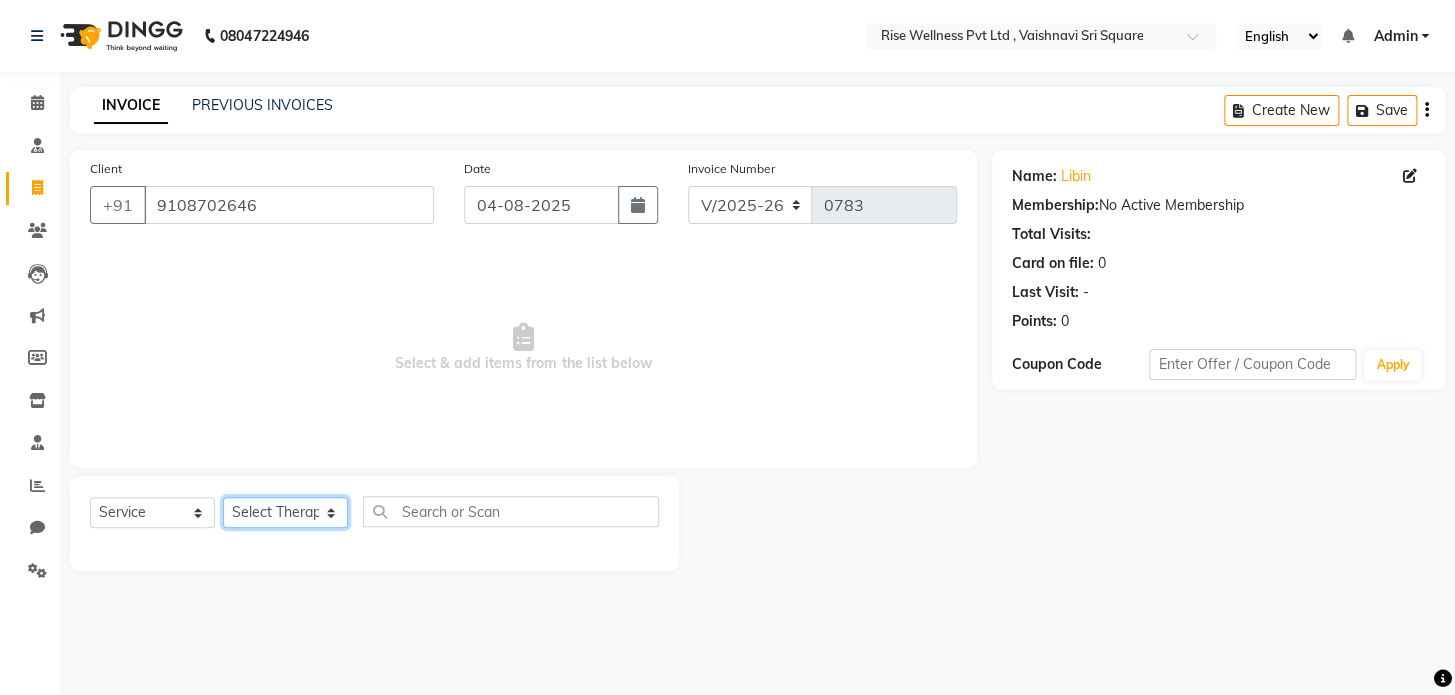 select on "69785" 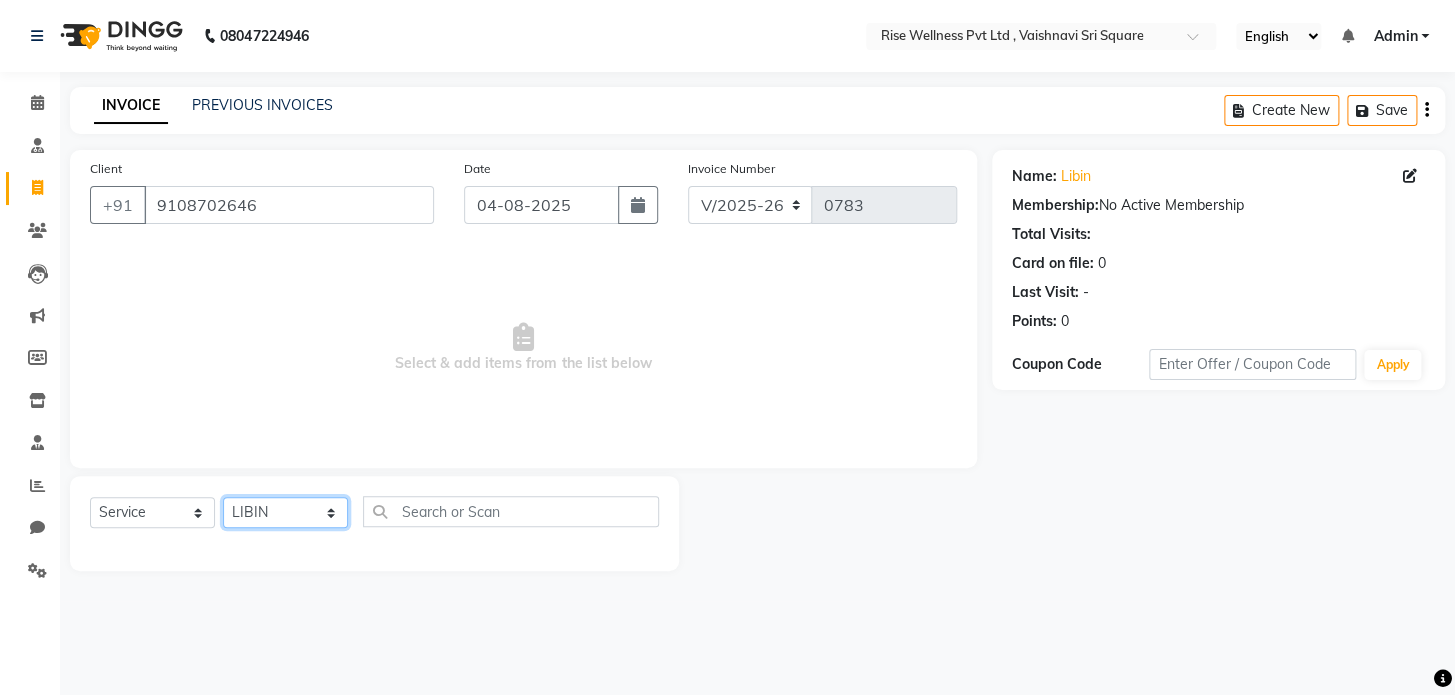 click on "Select Therapist LIBIN nithya Reception sujith suzi" 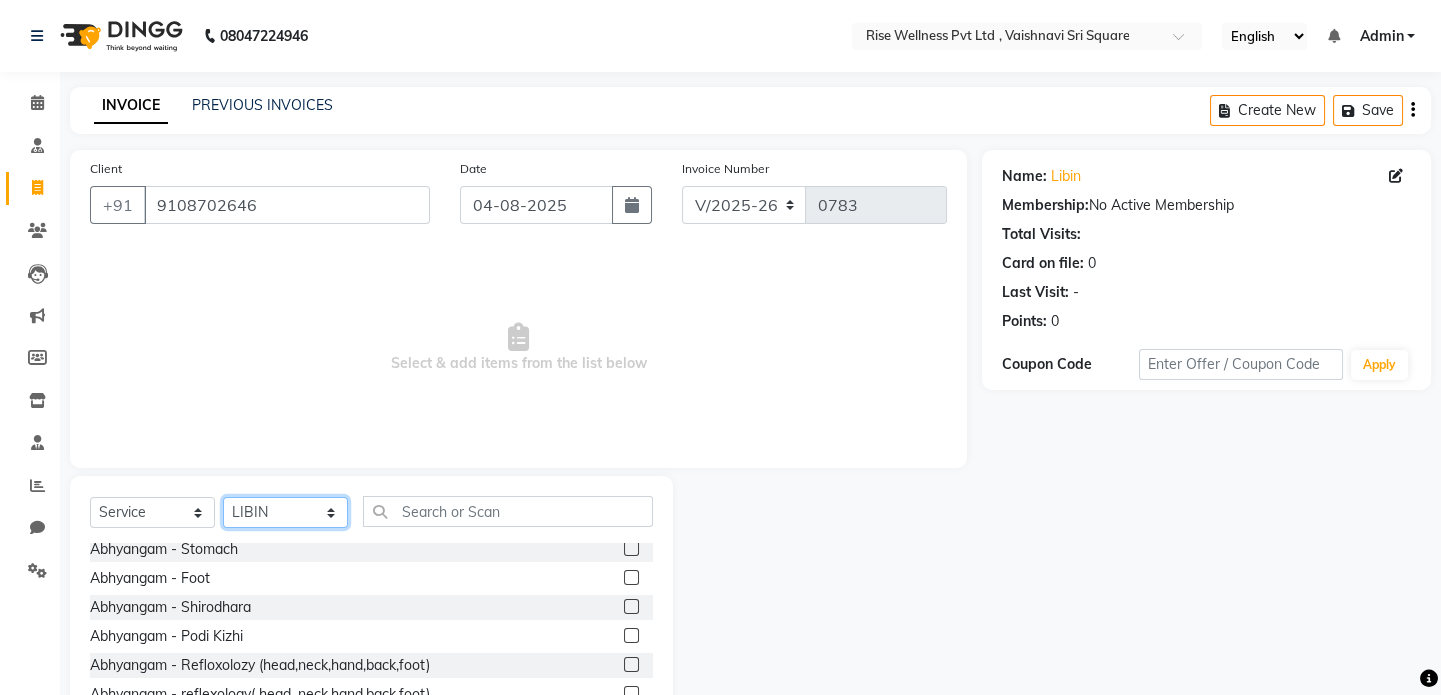 scroll, scrollTop: 454, scrollLeft: 0, axis: vertical 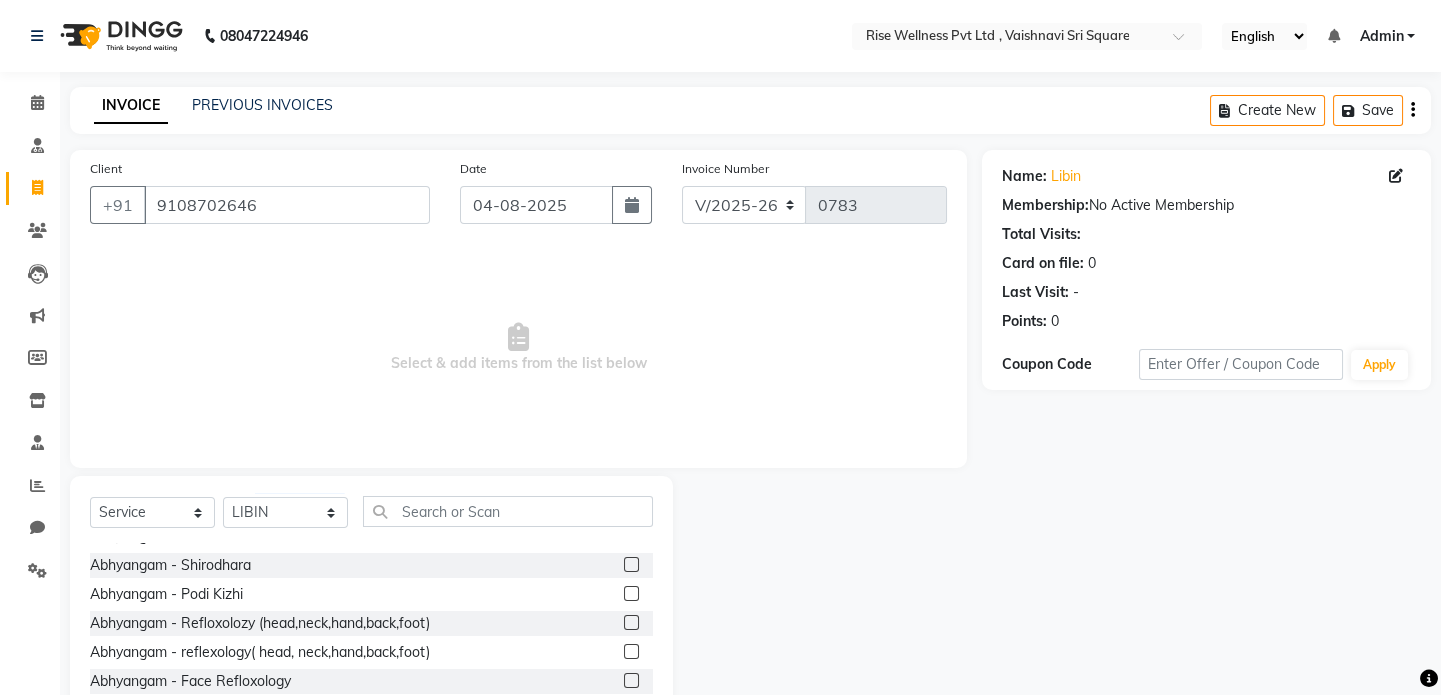 click 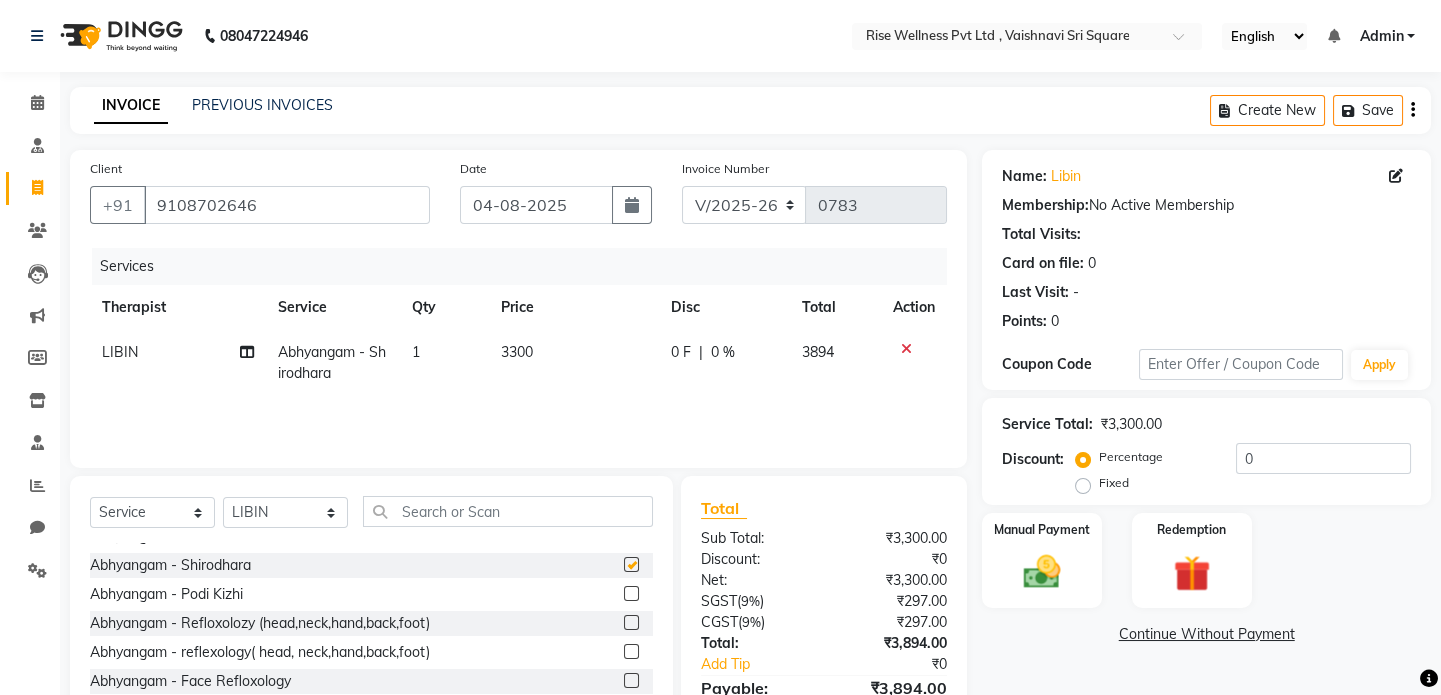 checkbox on "false" 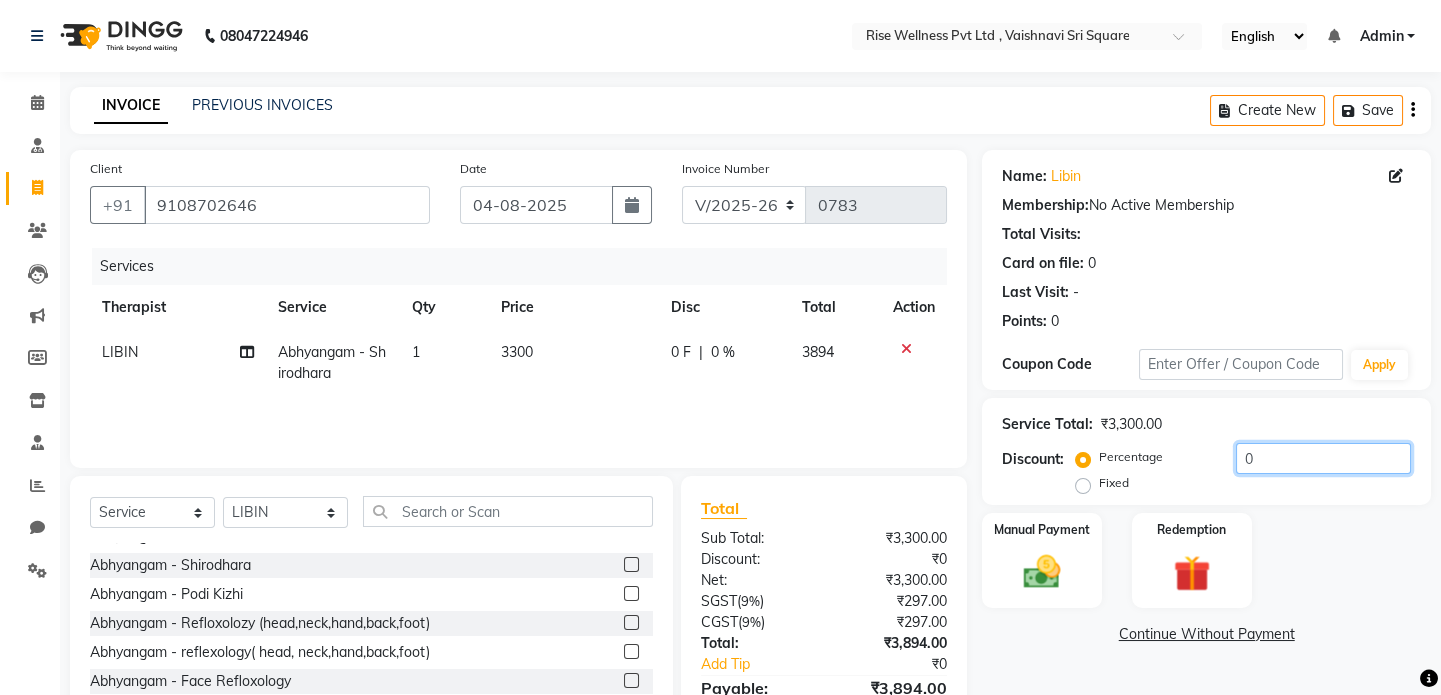 click on "0" 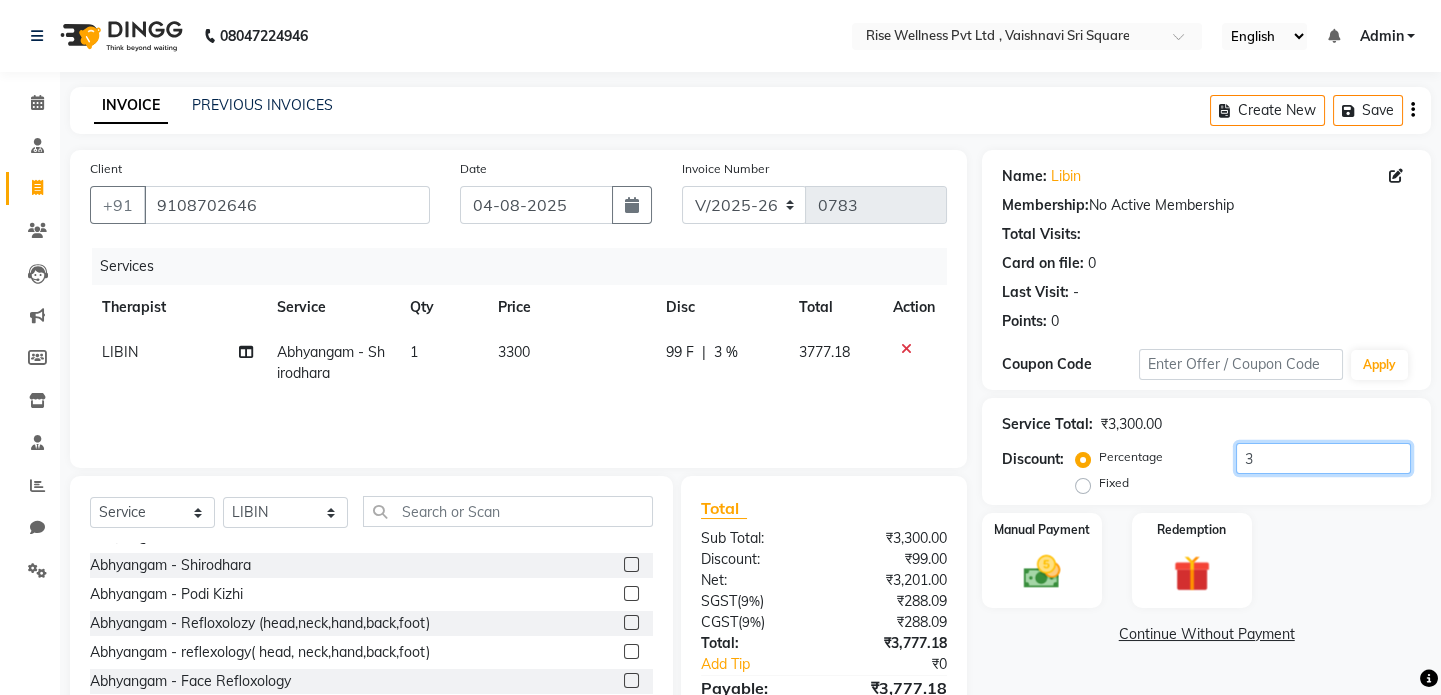 type on "30" 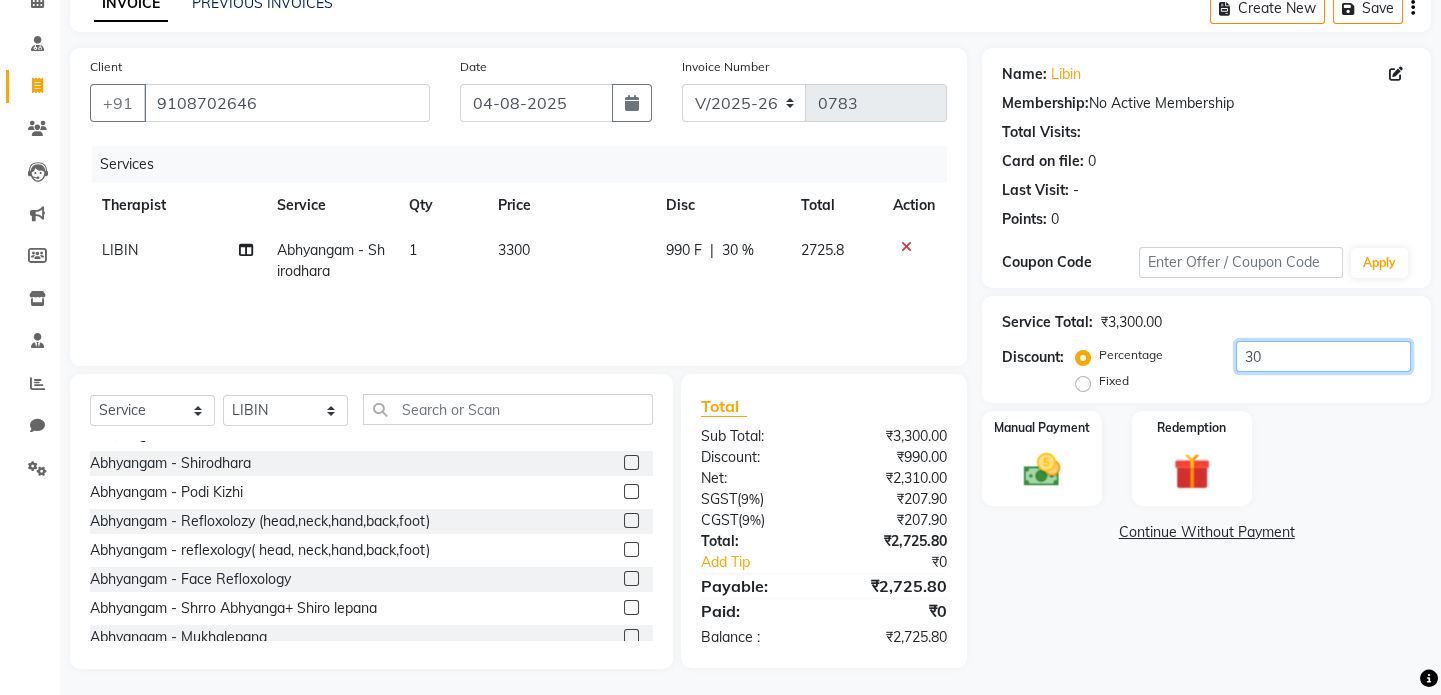 scroll, scrollTop: 106, scrollLeft: 0, axis: vertical 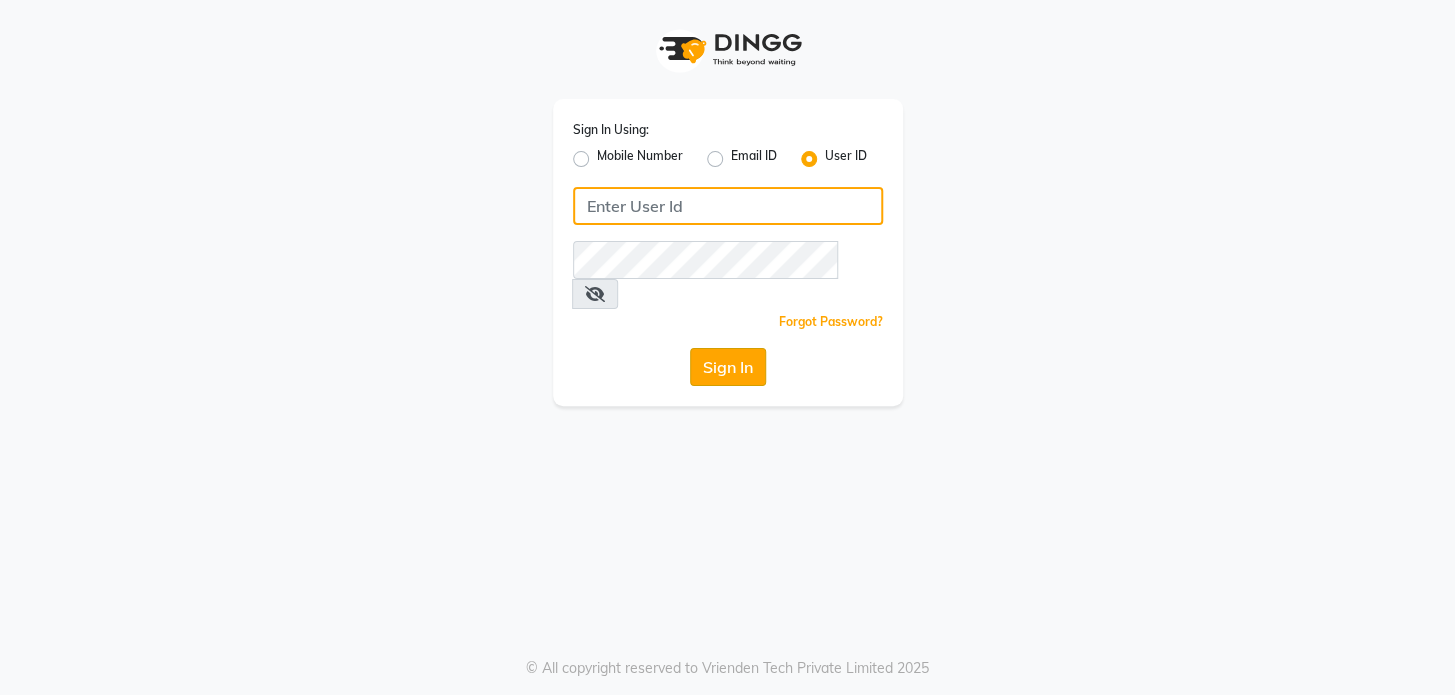 type on "ramya@123" 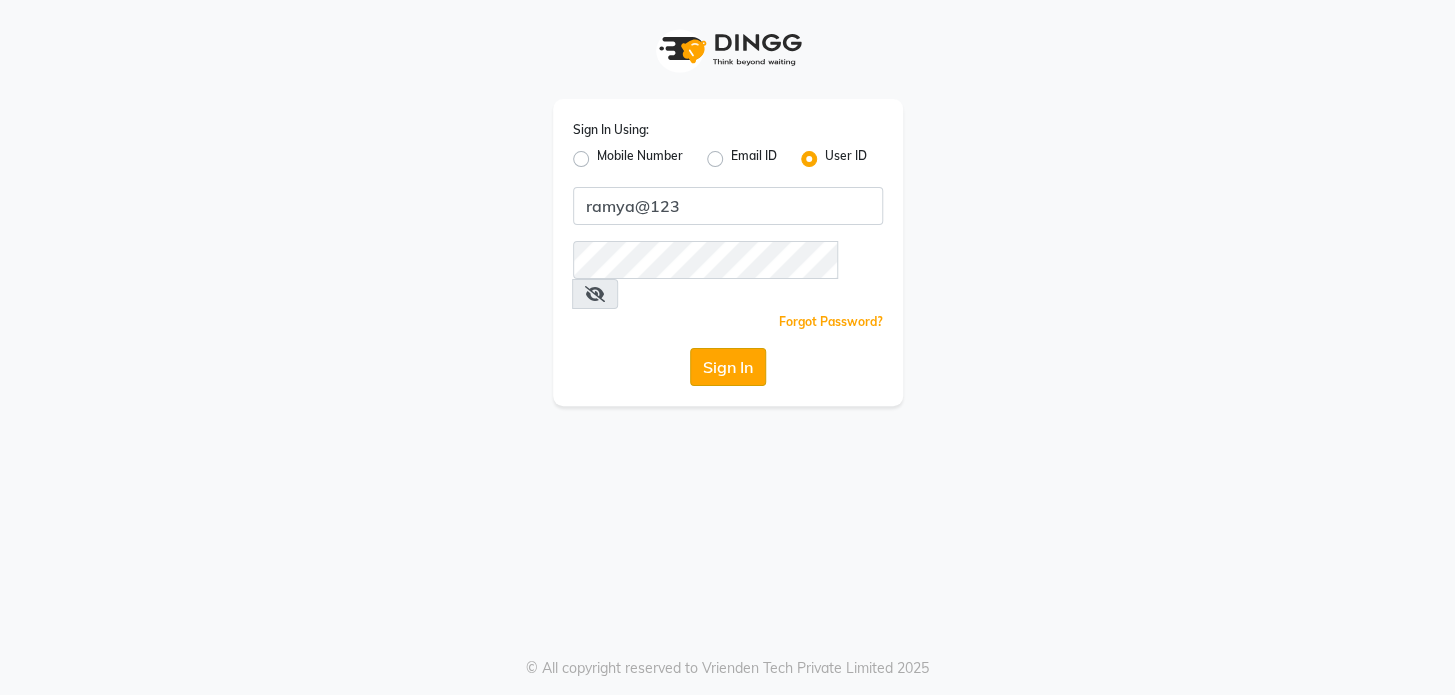 click on "Sign In" 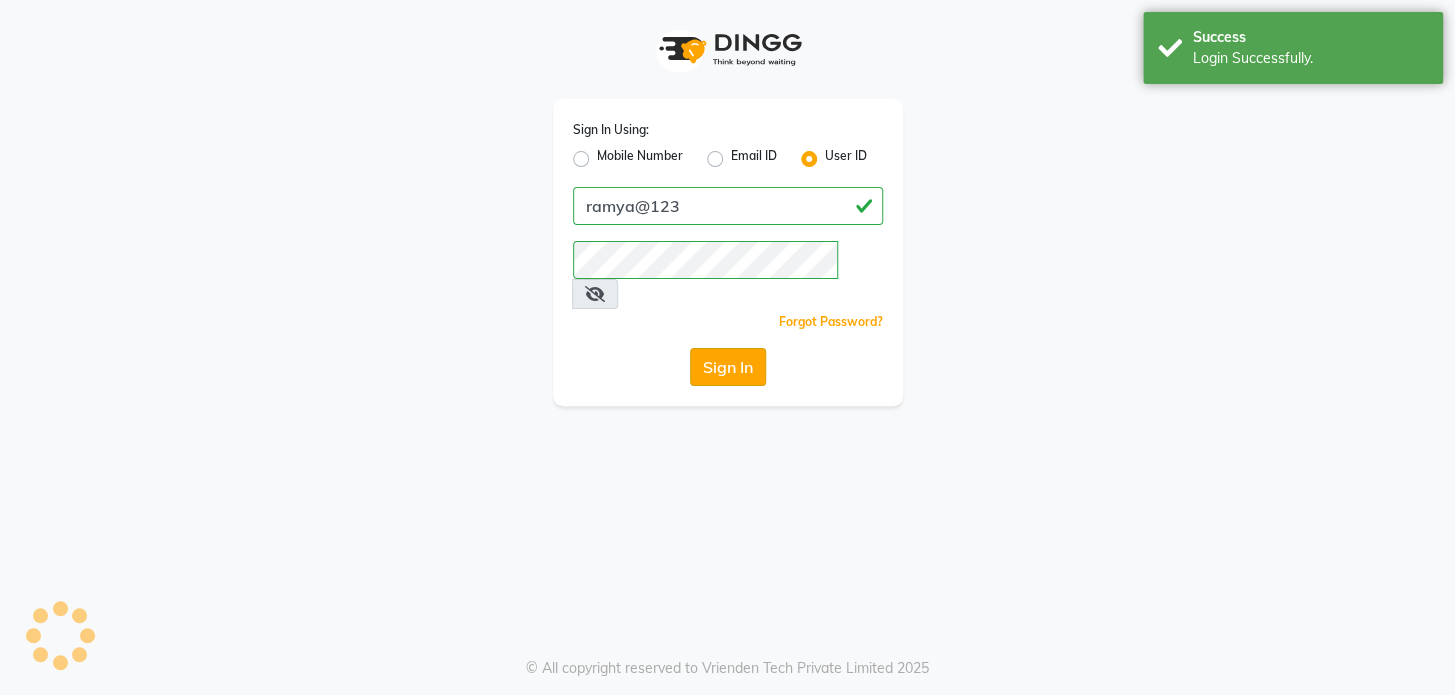 select on "7497" 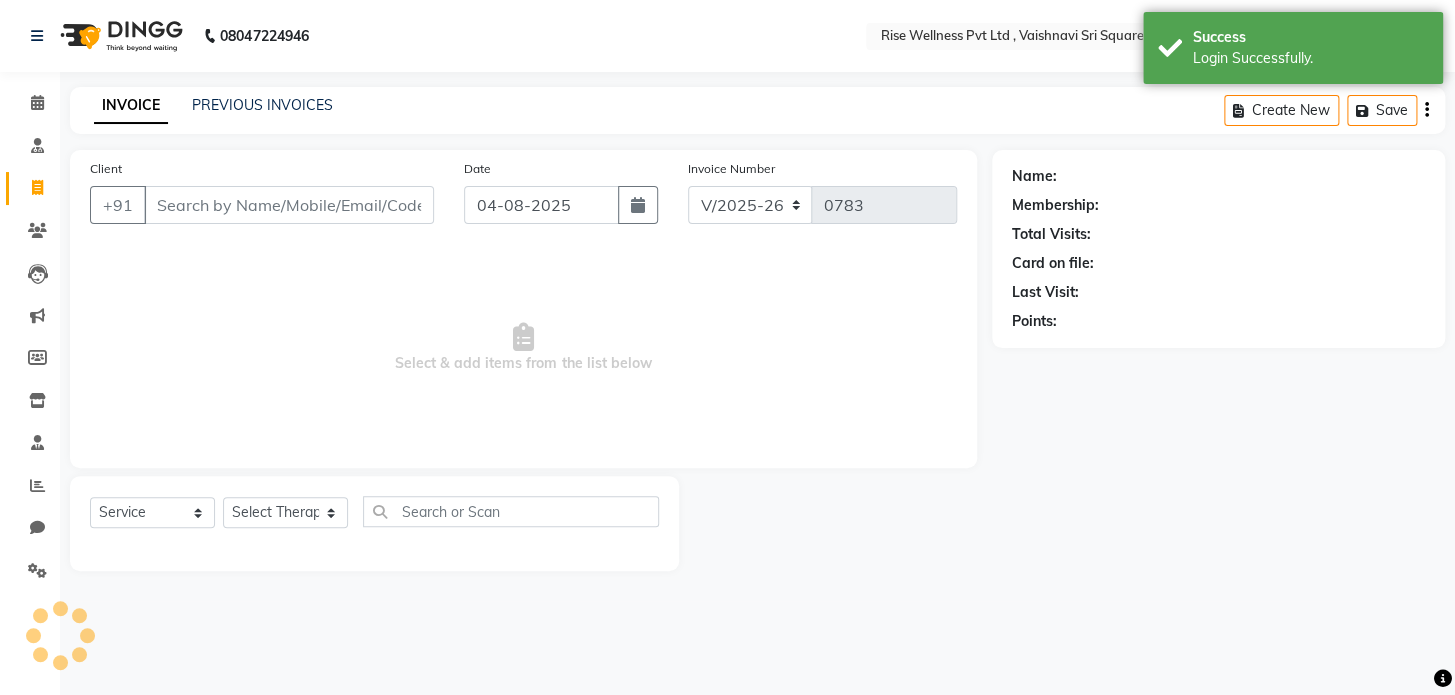 select on "V" 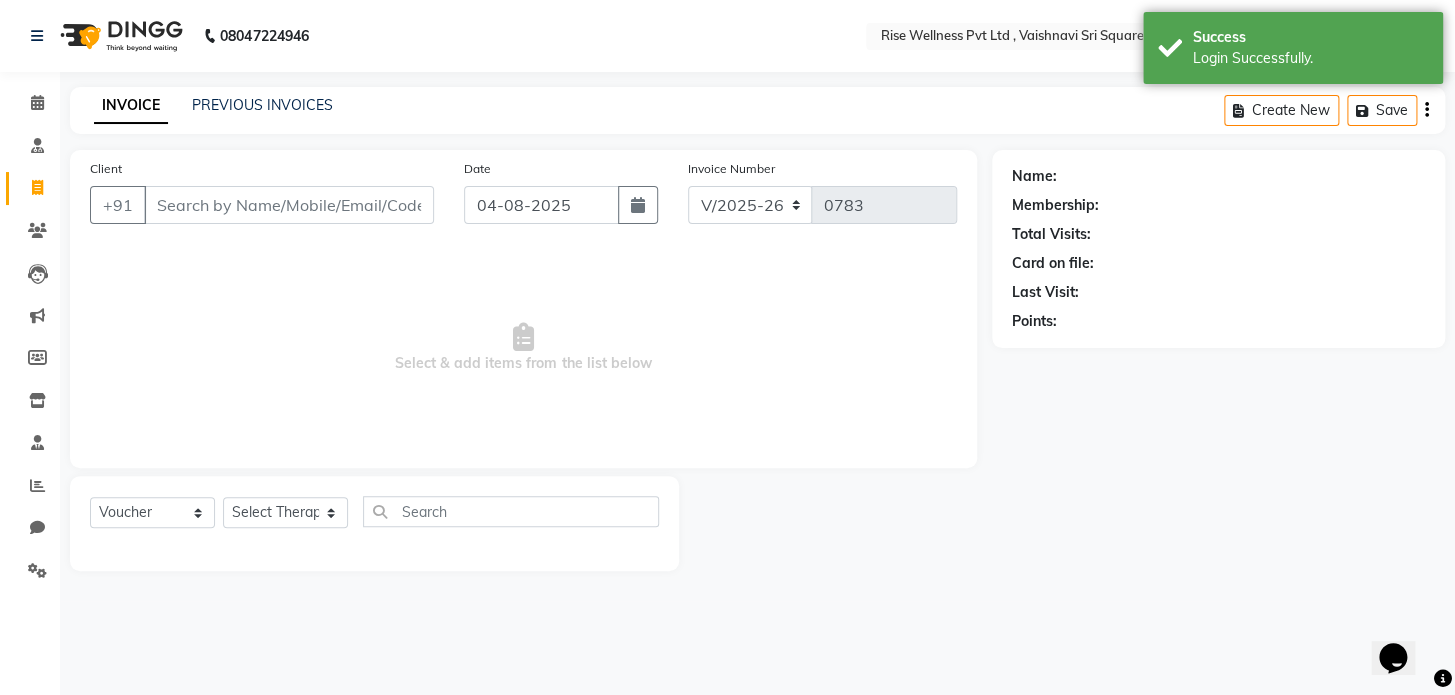 scroll, scrollTop: 0, scrollLeft: 0, axis: both 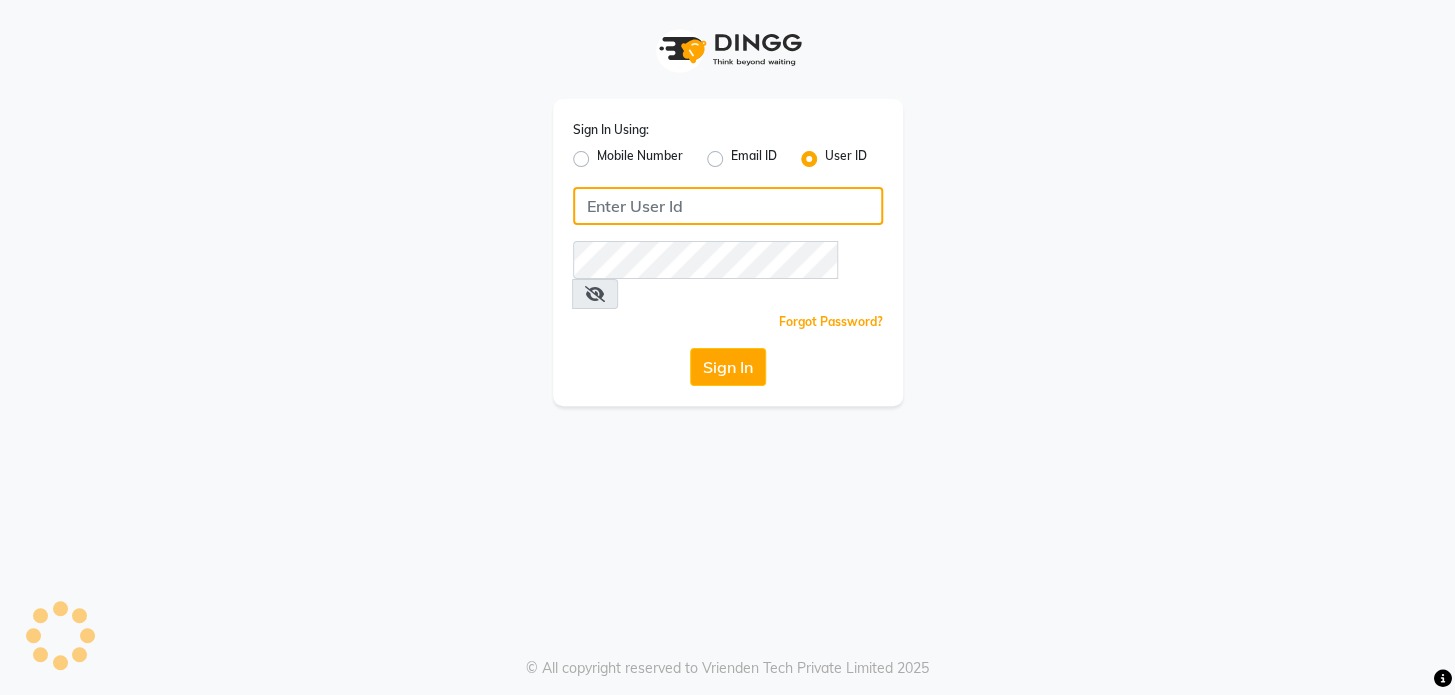 type on "ramya@123" 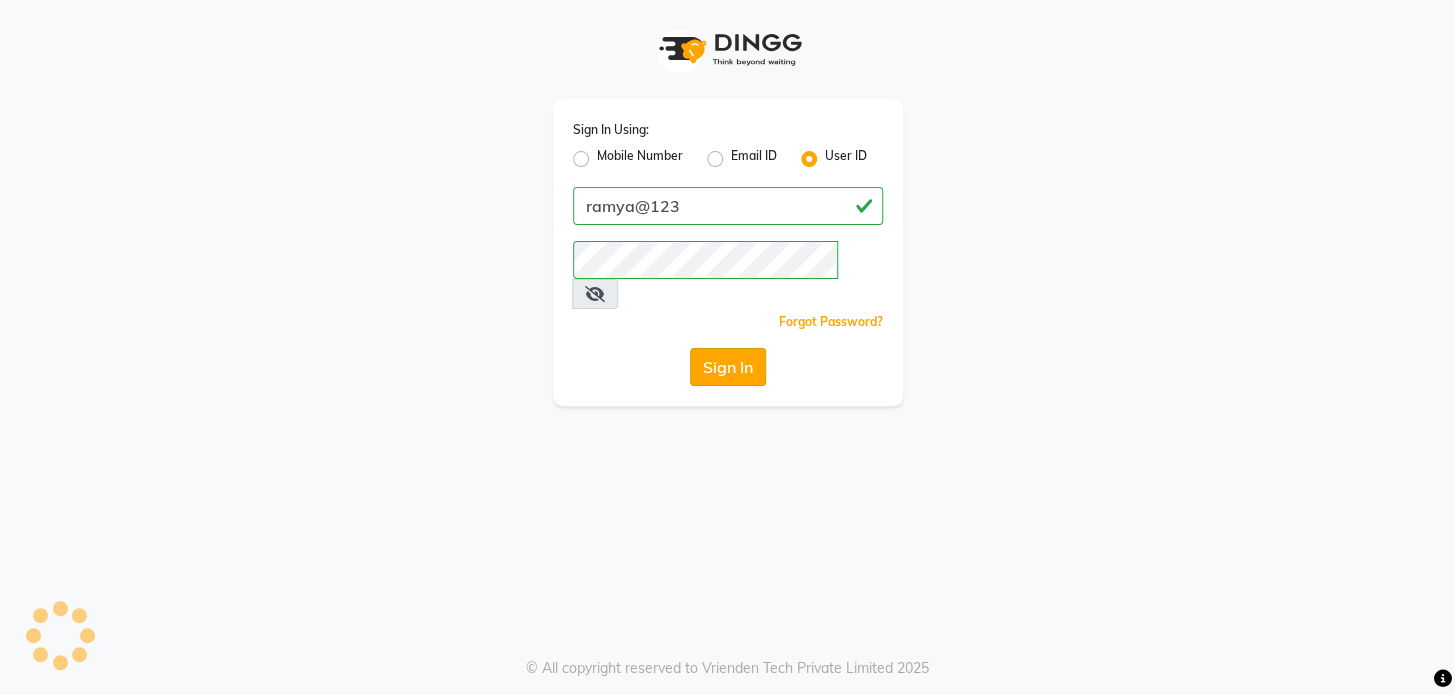 select on "7497" 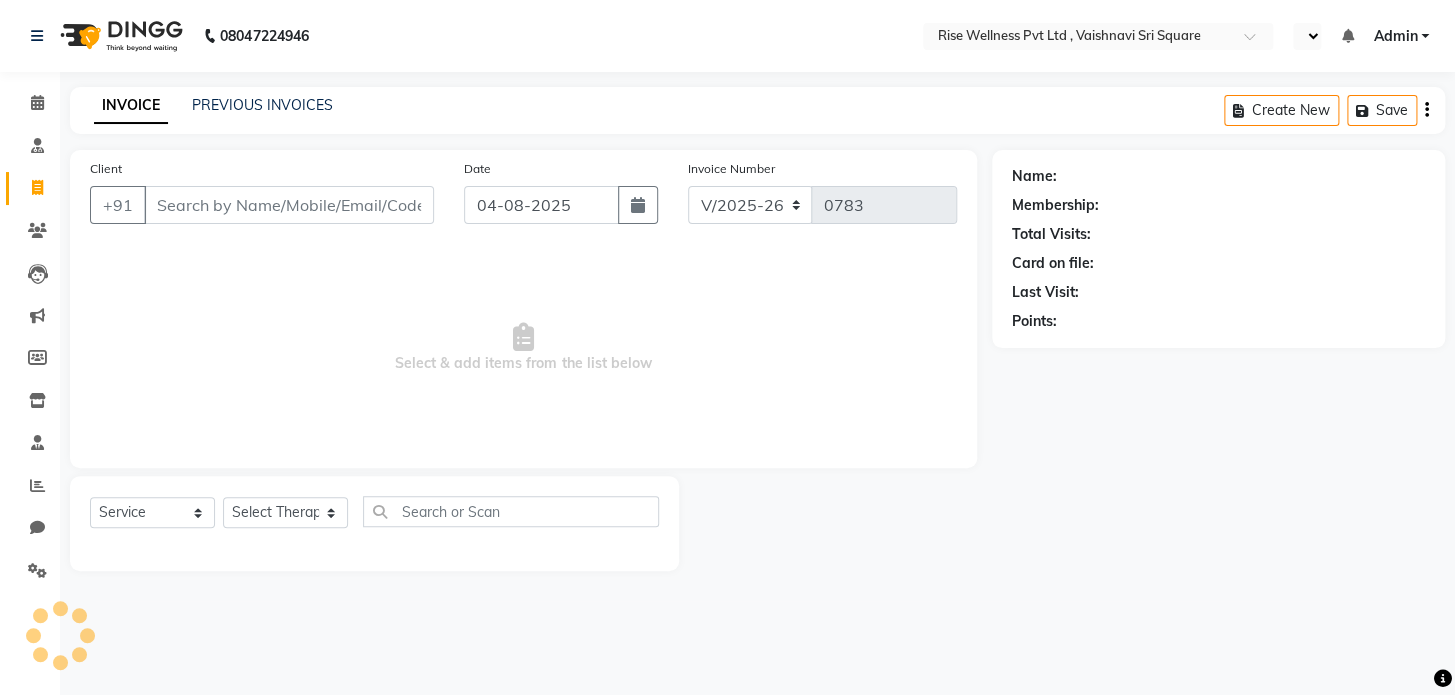 click on "Select & add items from the list below" at bounding box center (523, 348) 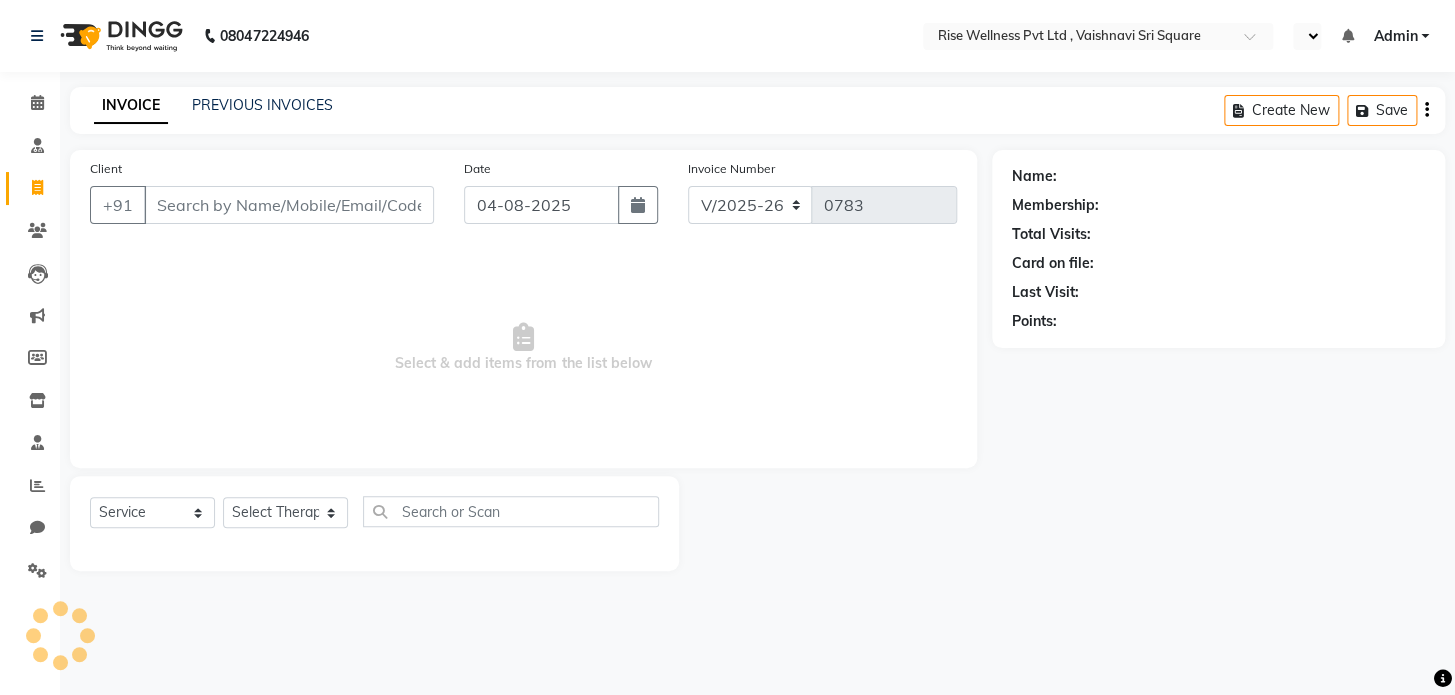 select on "en" 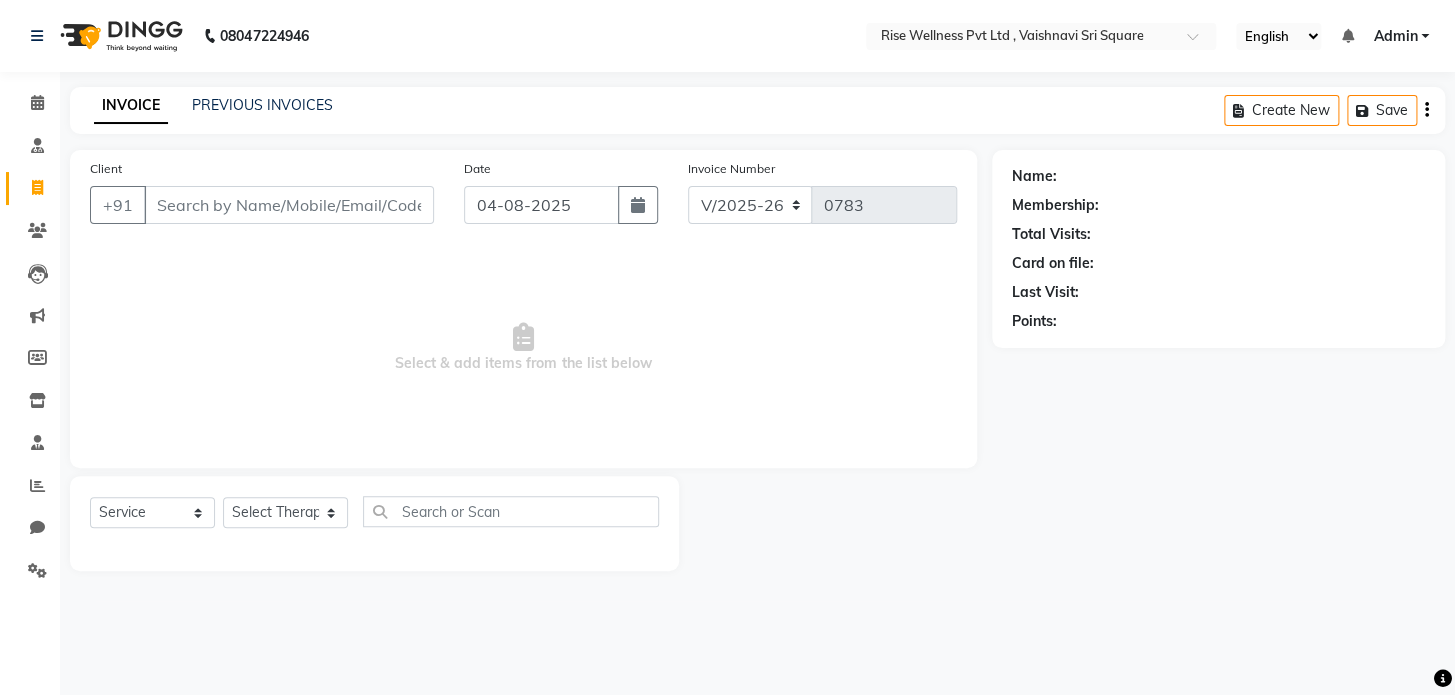 select on "V" 